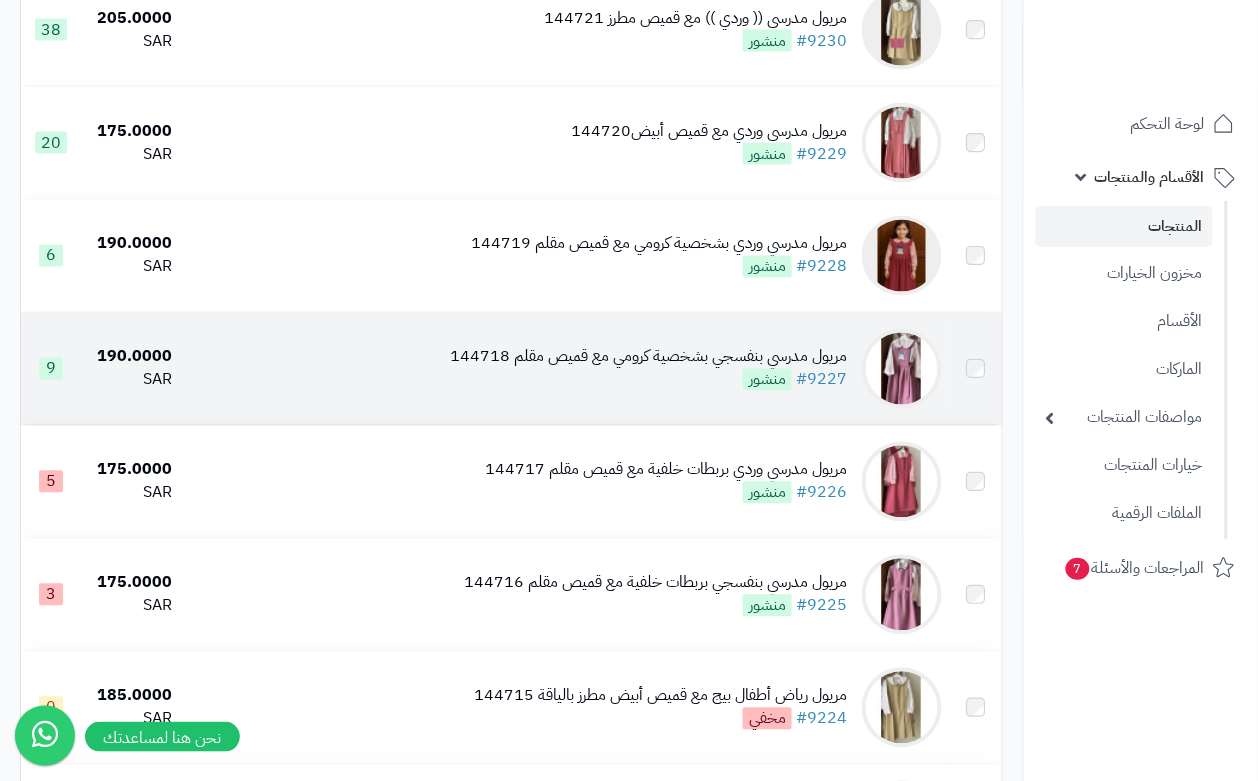 scroll, scrollTop: 625, scrollLeft: 0, axis: vertical 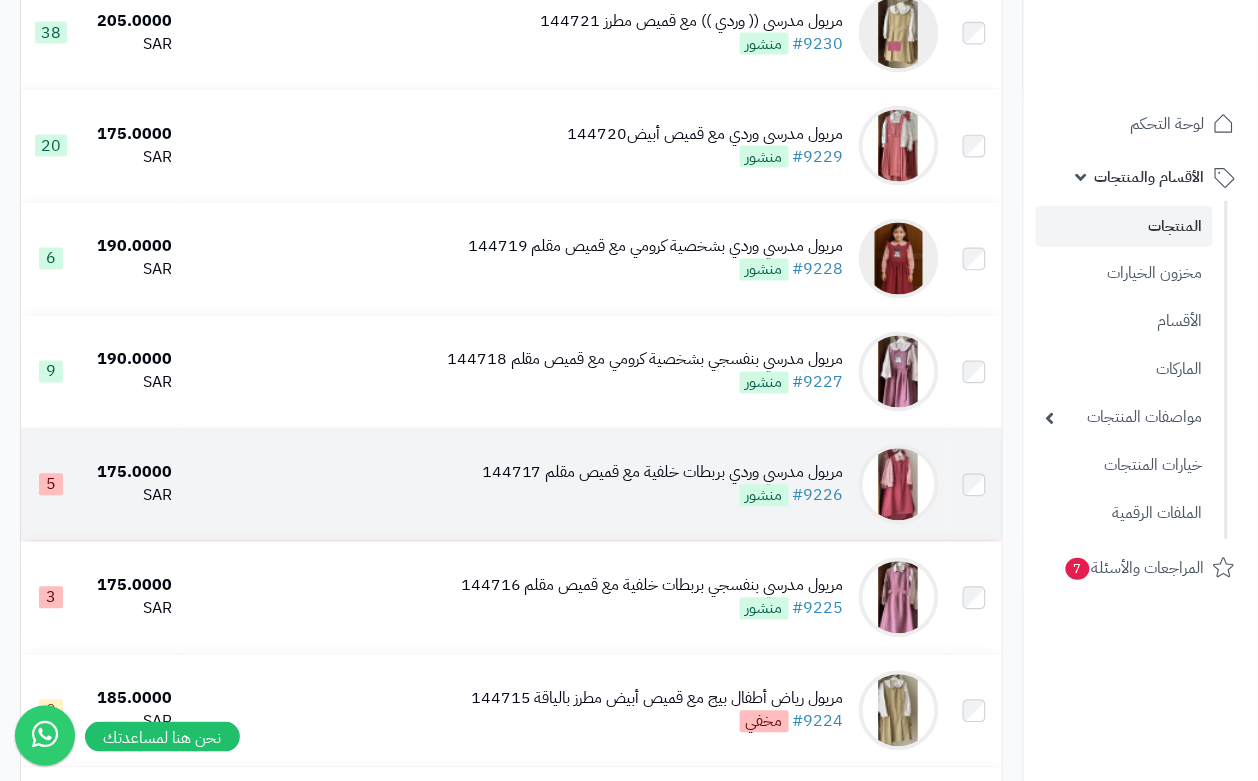 click on "مريول مدرسي وردي بربطات خلفية مع قميص مقلم 144717" at bounding box center [663, 473] 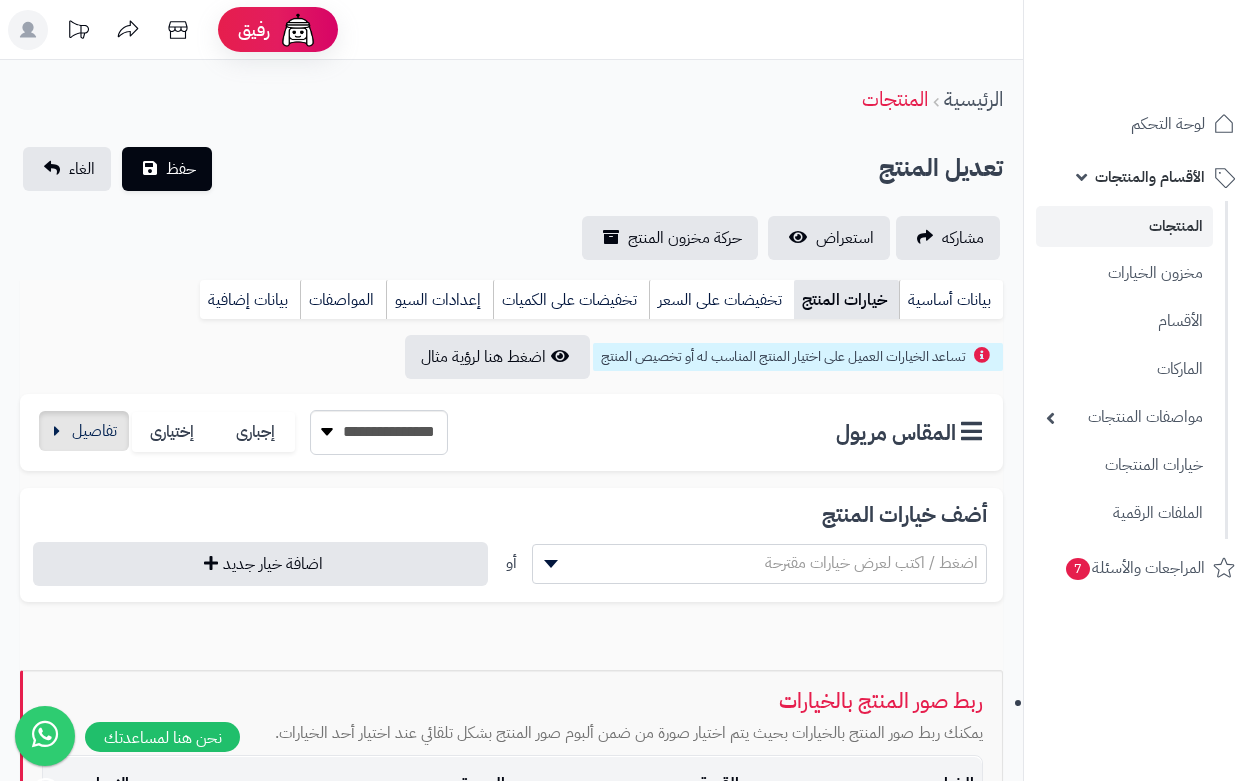 scroll, scrollTop: 0, scrollLeft: 0, axis: both 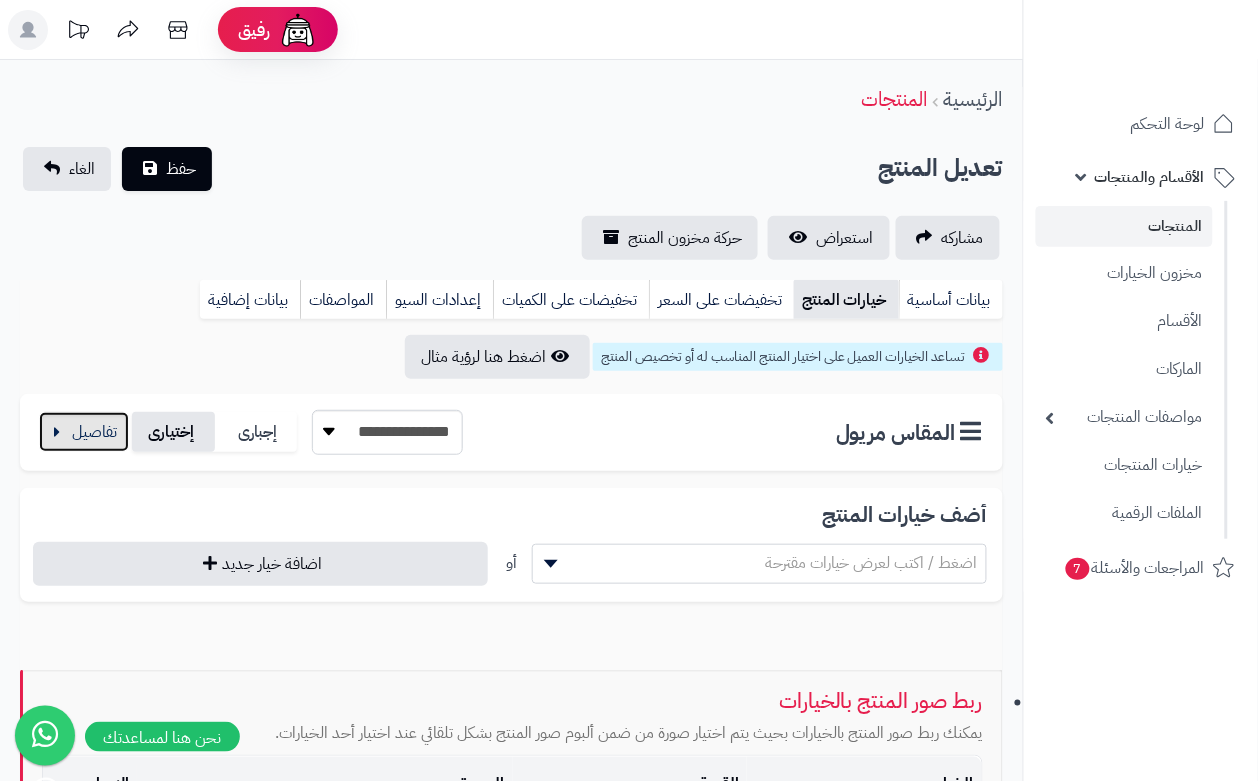 drag, startPoint x: 82, startPoint y: 426, endPoint x: 157, endPoint y: 433, distance: 75.32596 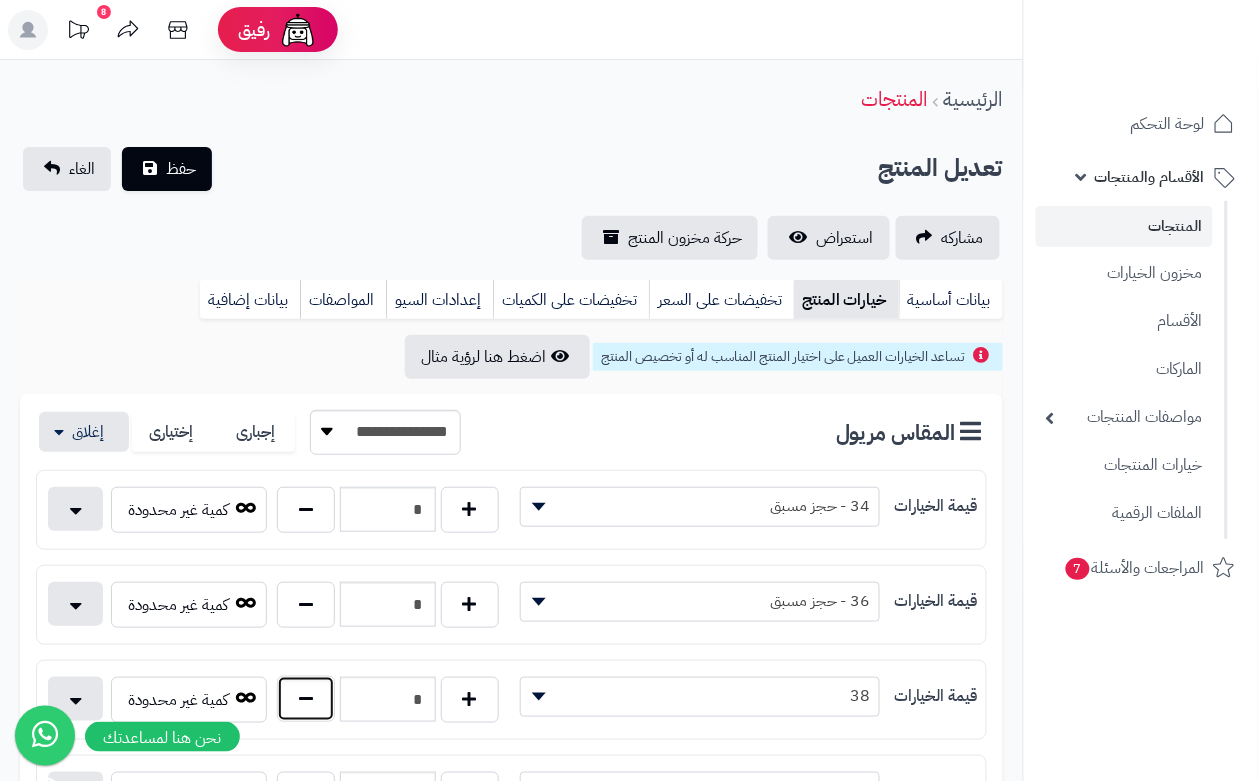 click at bounding box center [306, 699] 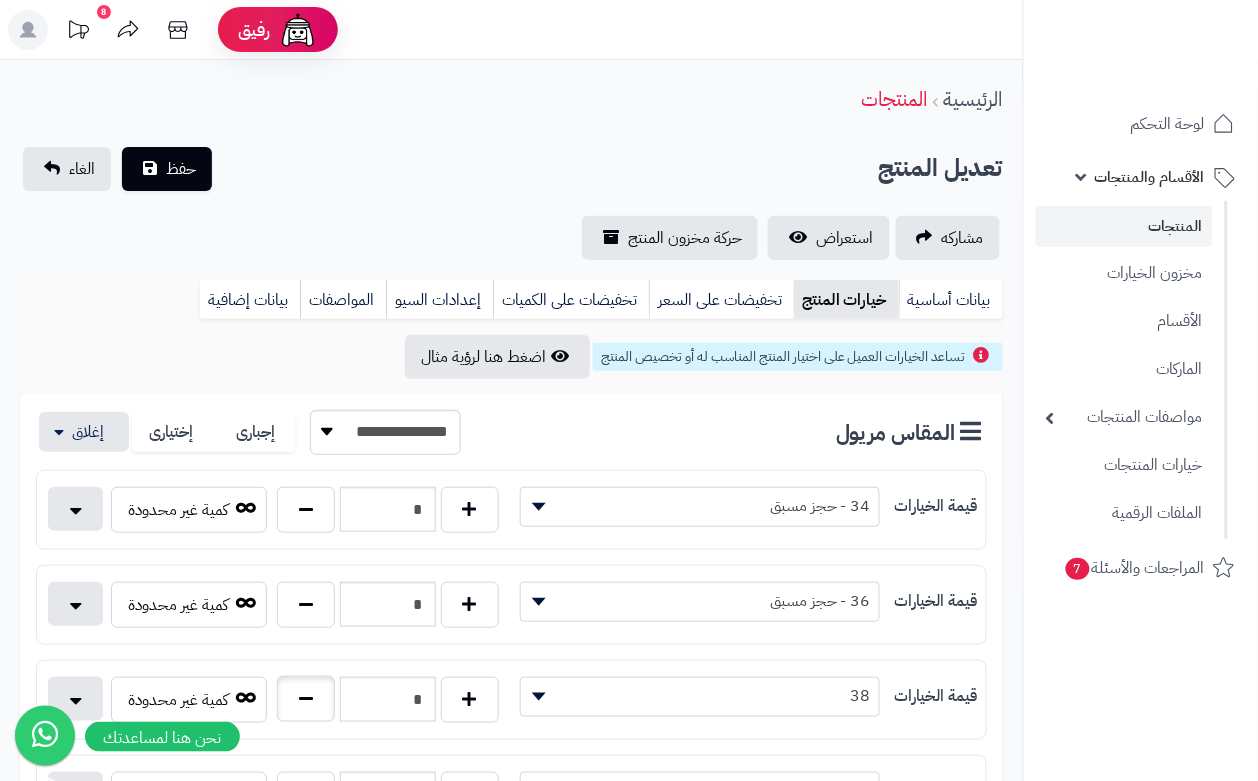 type on "*" 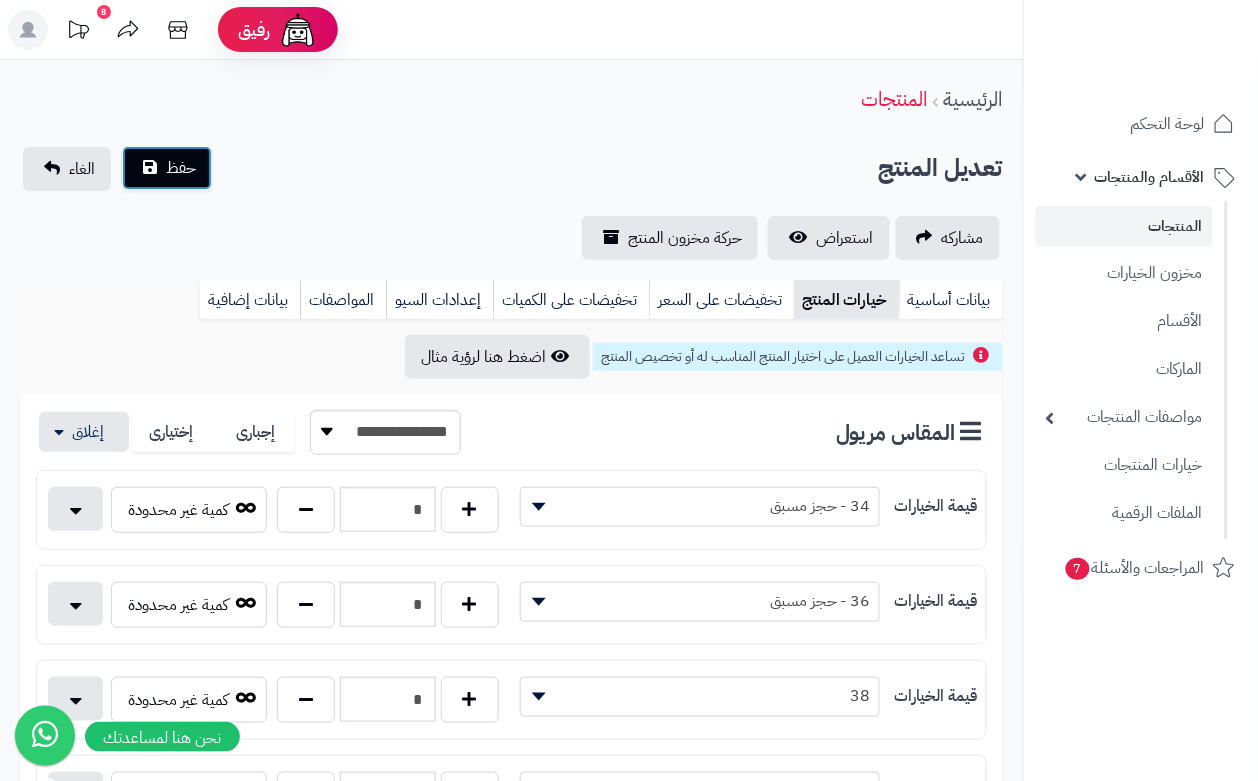 click on "حفظ" at bounding box center [167, 168] 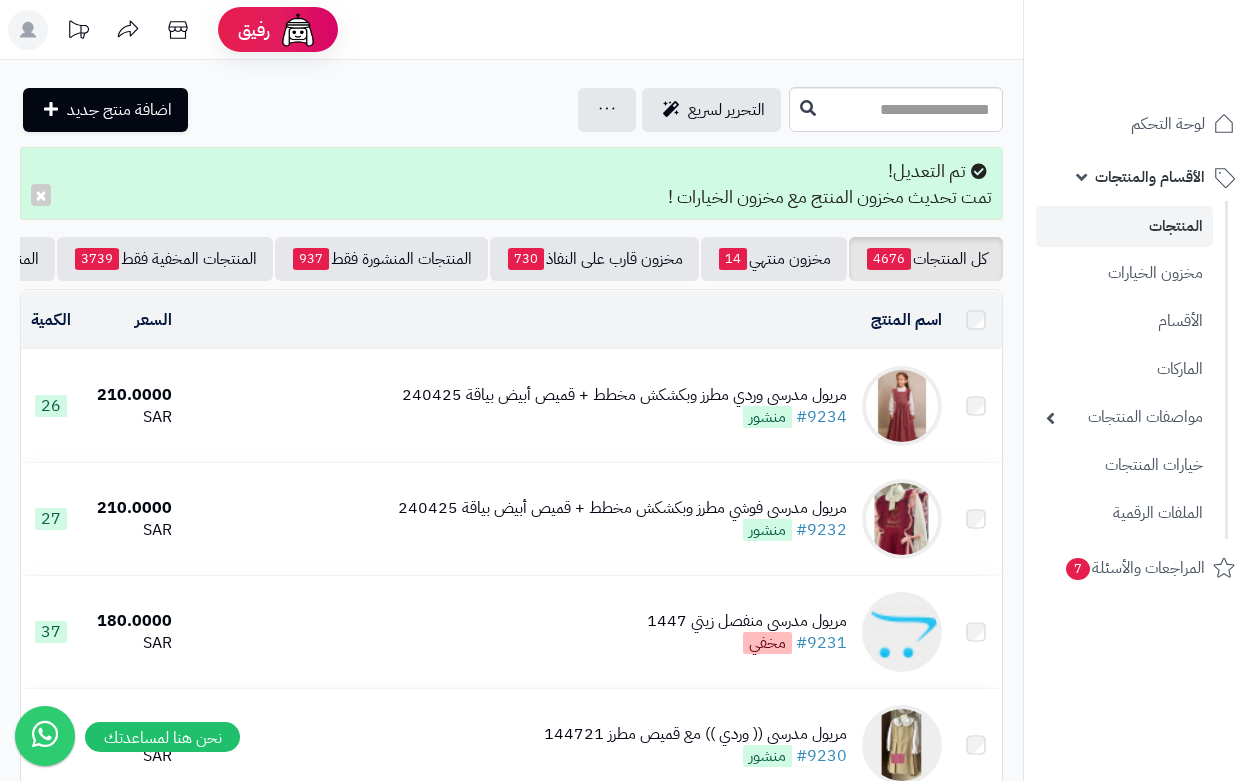scroll, scrollTop: 0, scrollLeft: 0, axis: both 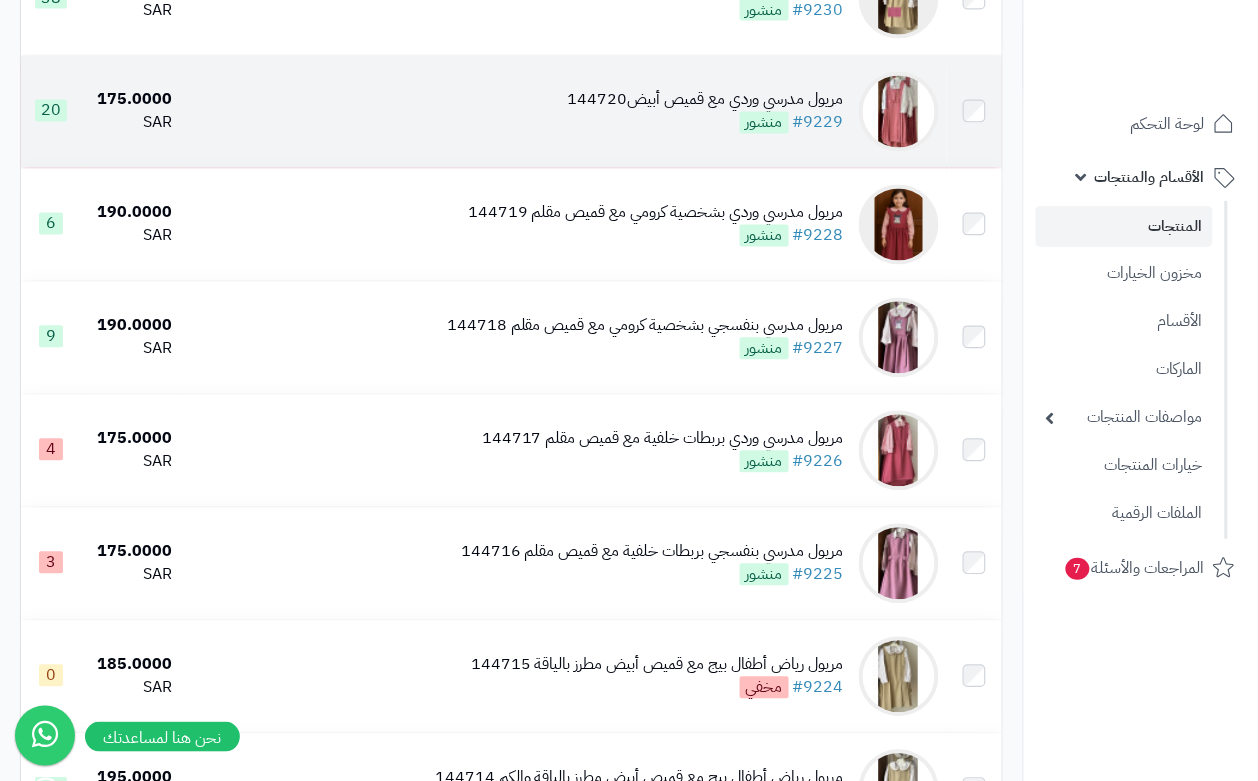 click on "مريول مدرسي وردي مع قميص  أبيض144720
#9229
منشور" at bounding box center (706, 112) 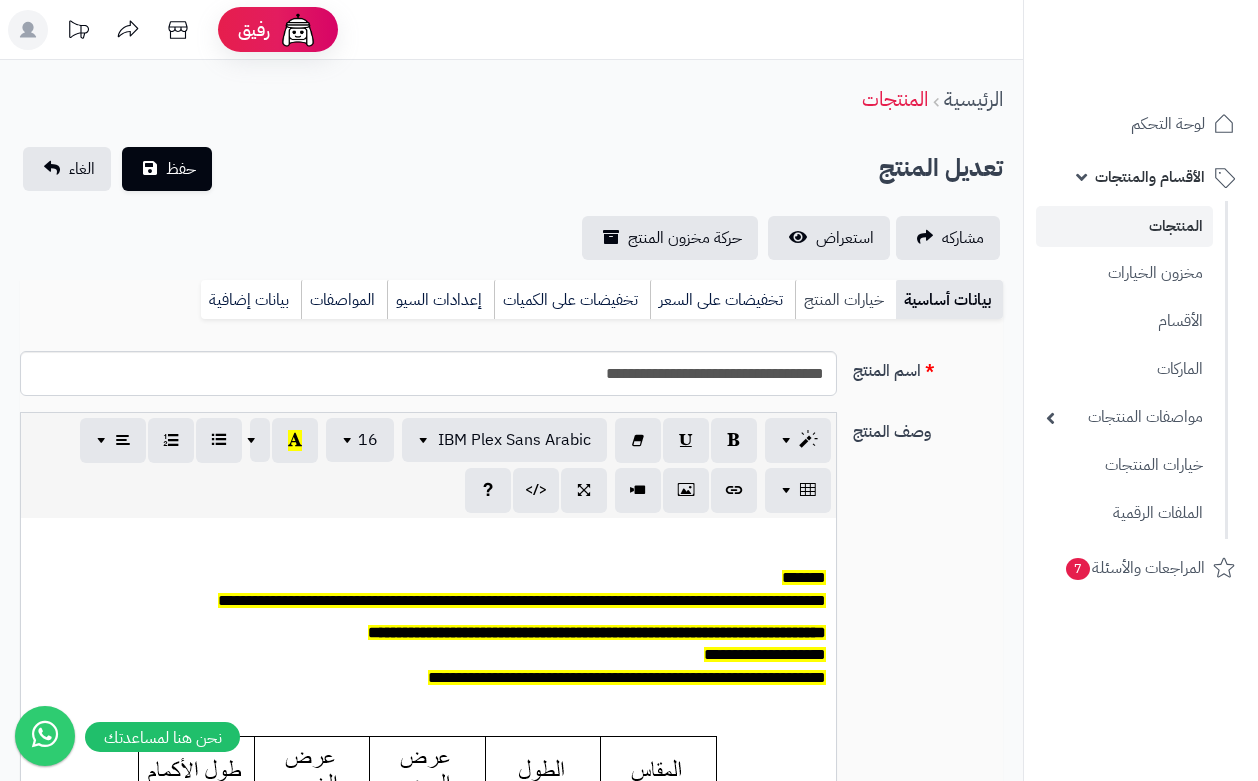 scroll, scrollTop: 0, scrollLeft: 0, axis: both 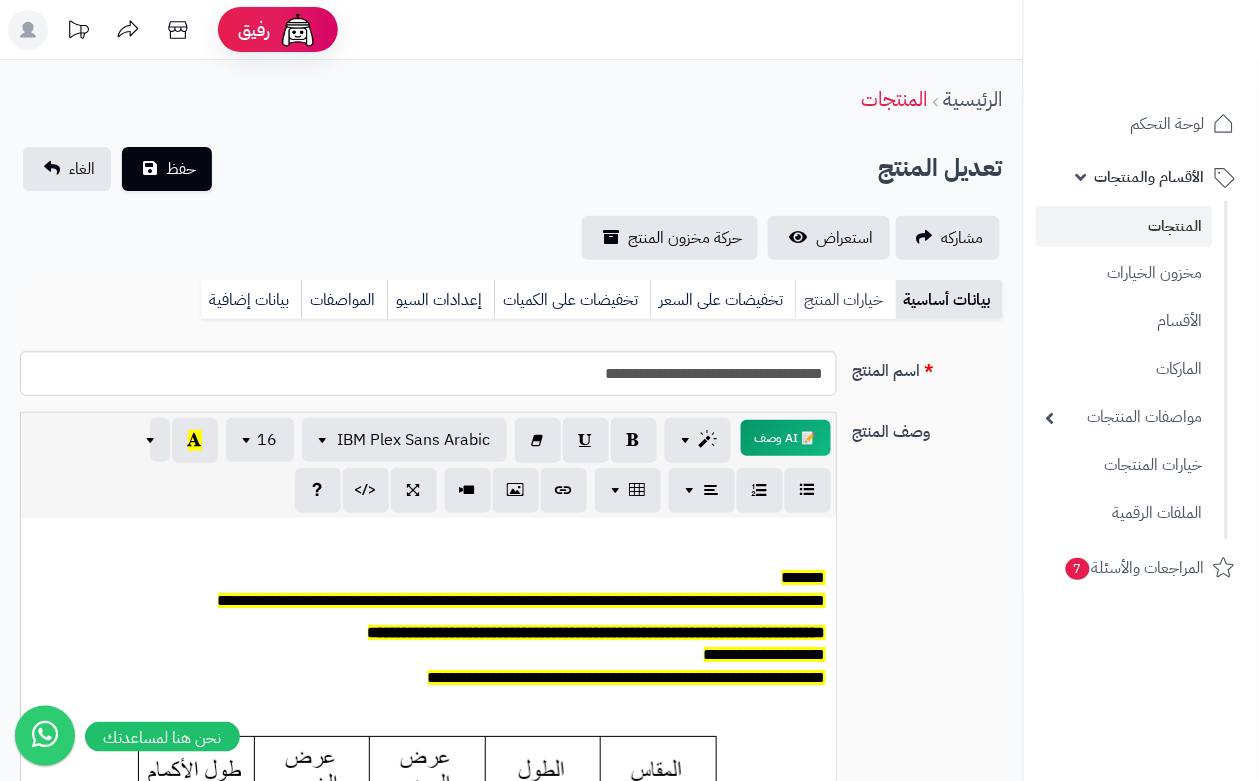 click on "خيارات المنتج" at bounding box center [845, 300] 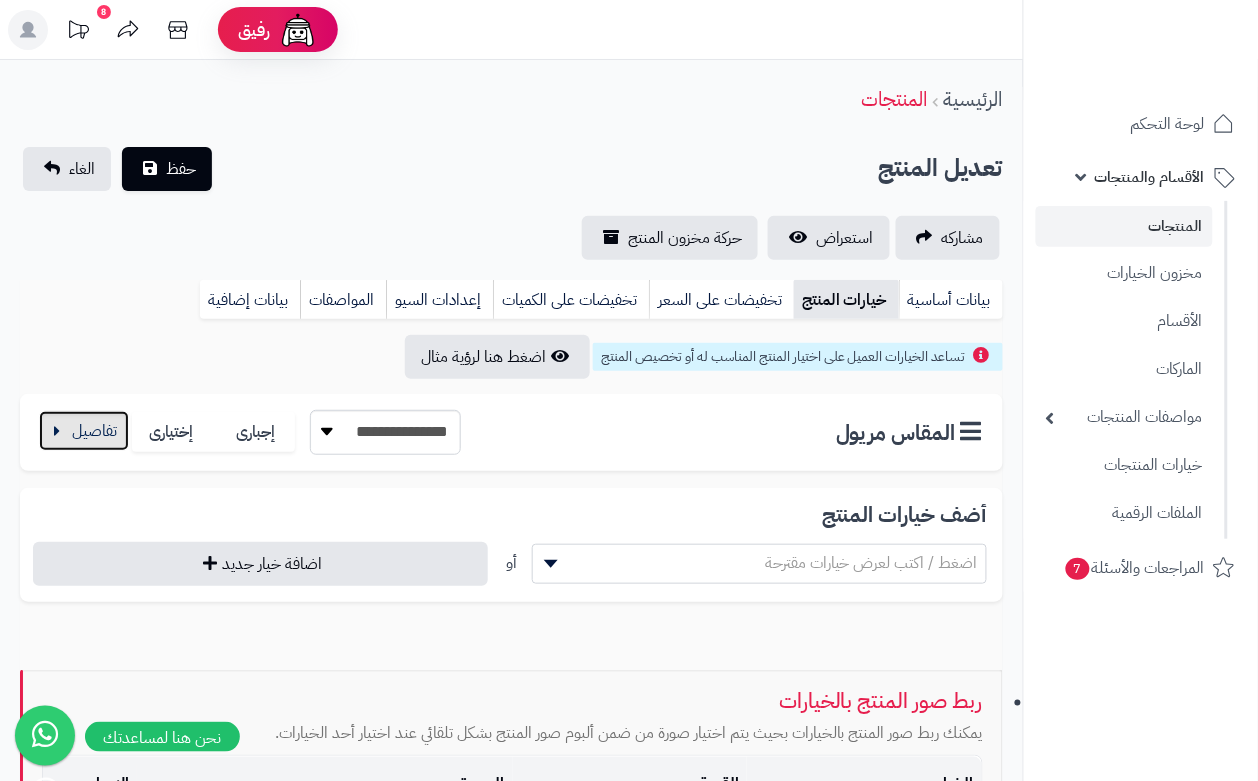 click at bounding box center (84, 431) 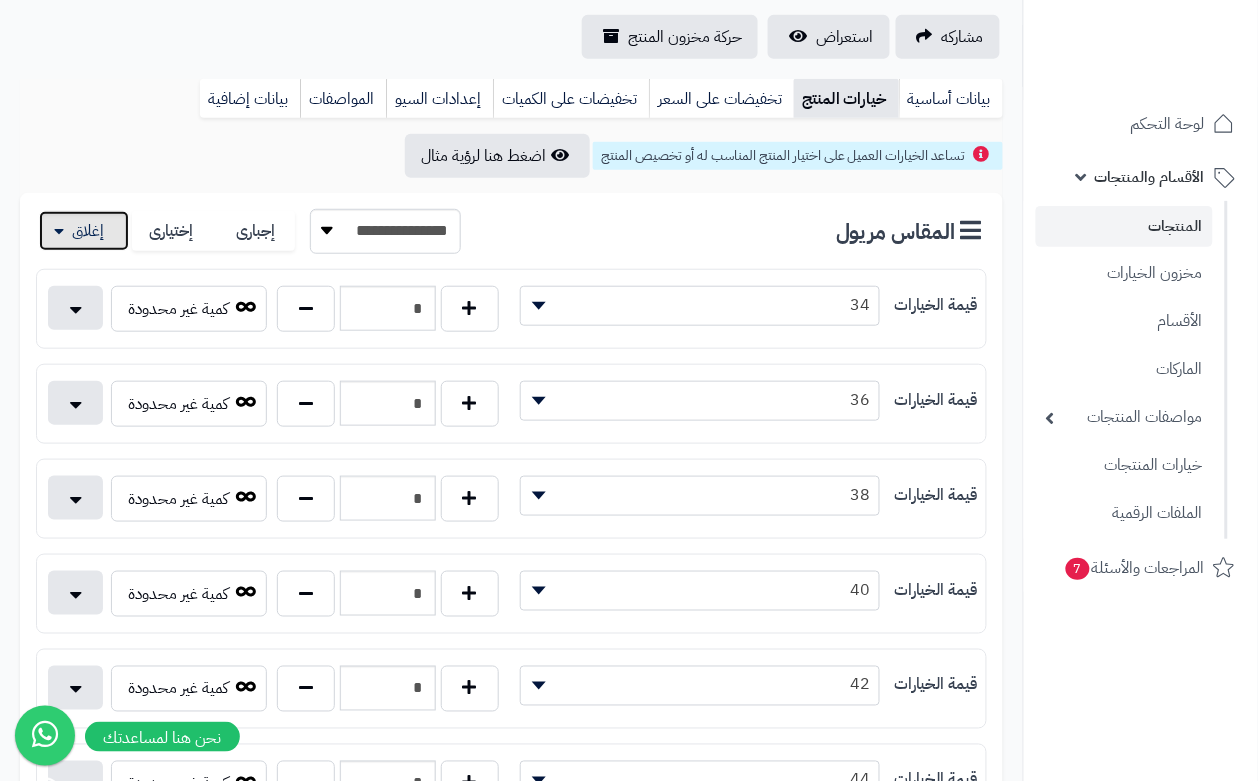 scroll, scrollTop: 250, scrollLeft: 0, axis: vertical 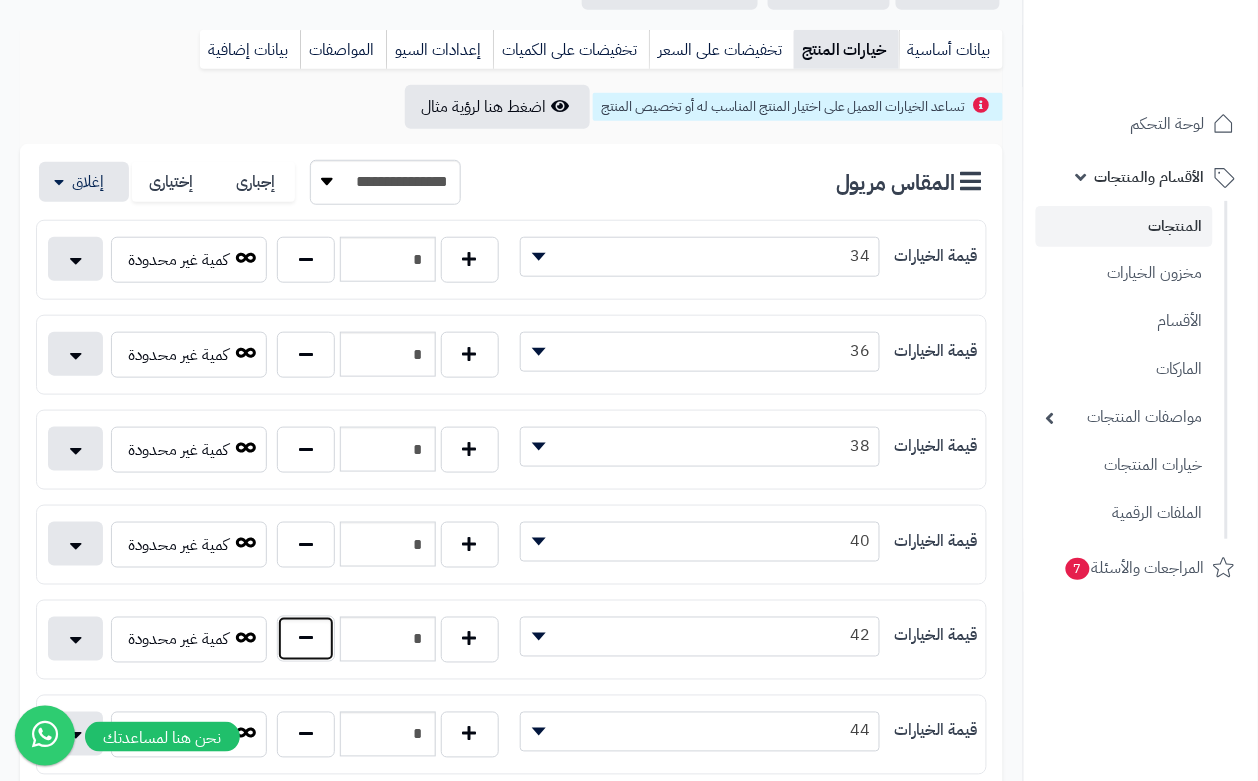 click at bounding box center [306, 639] 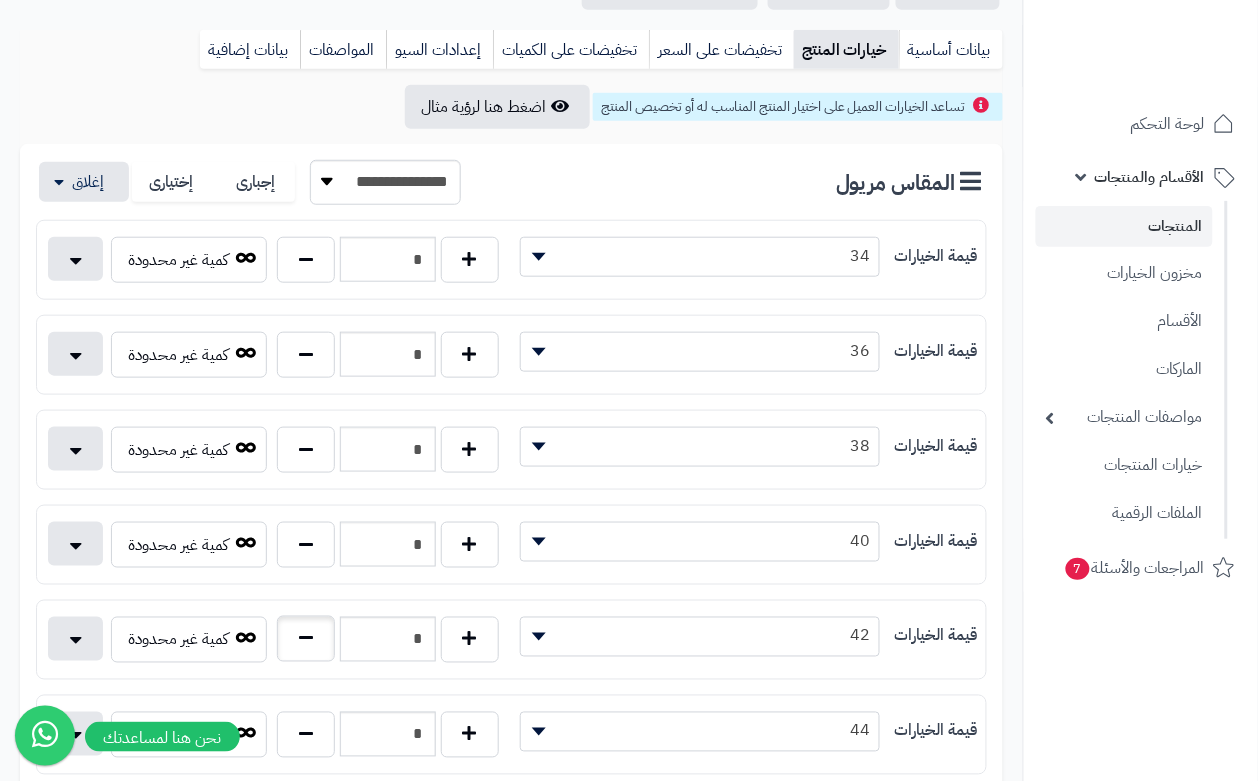 type on "*" 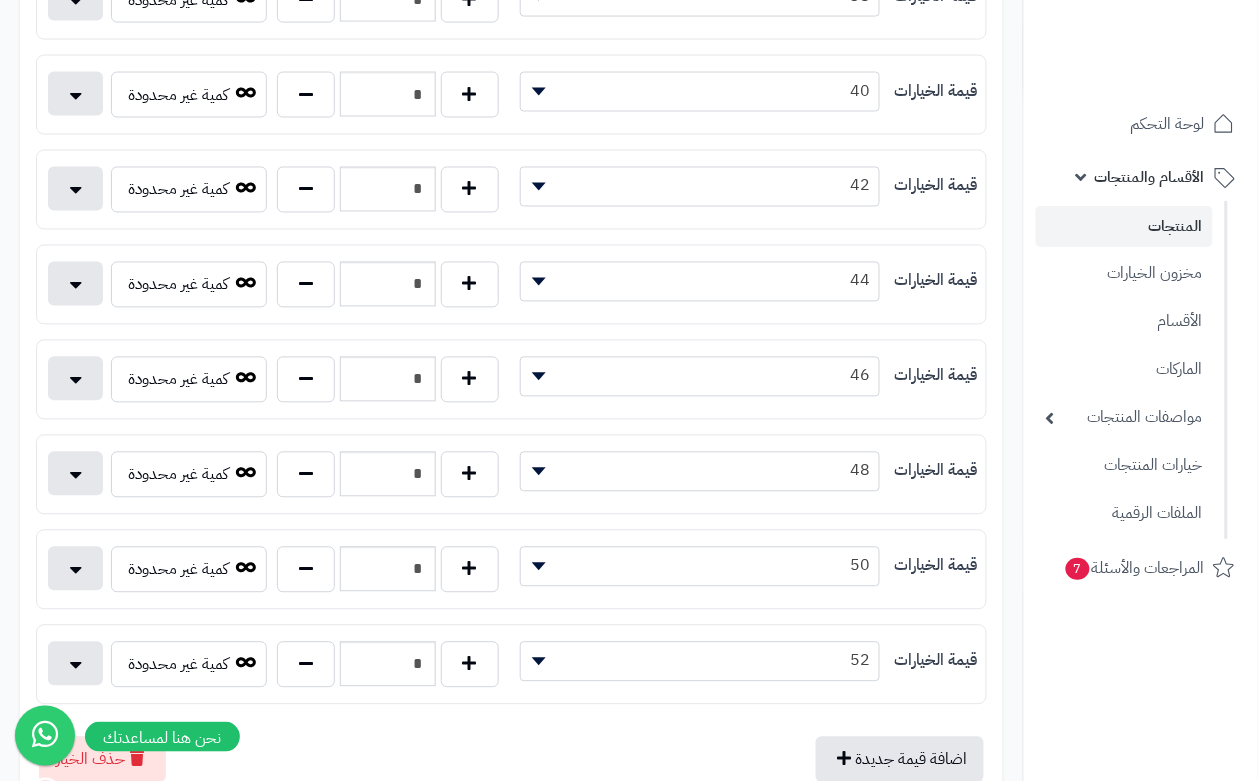 scroll, scrollTop: 1125, scrollLeft: 0, axis: vertical 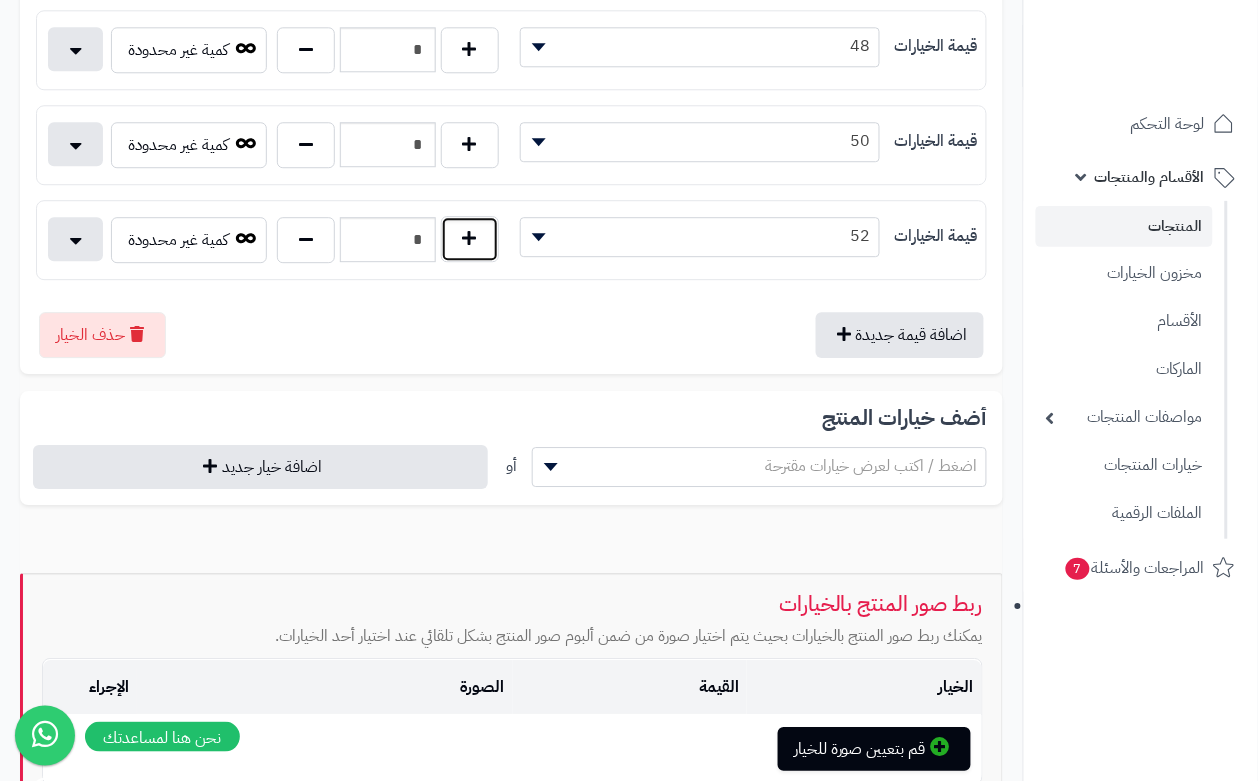click at bounding box center [470, 239] 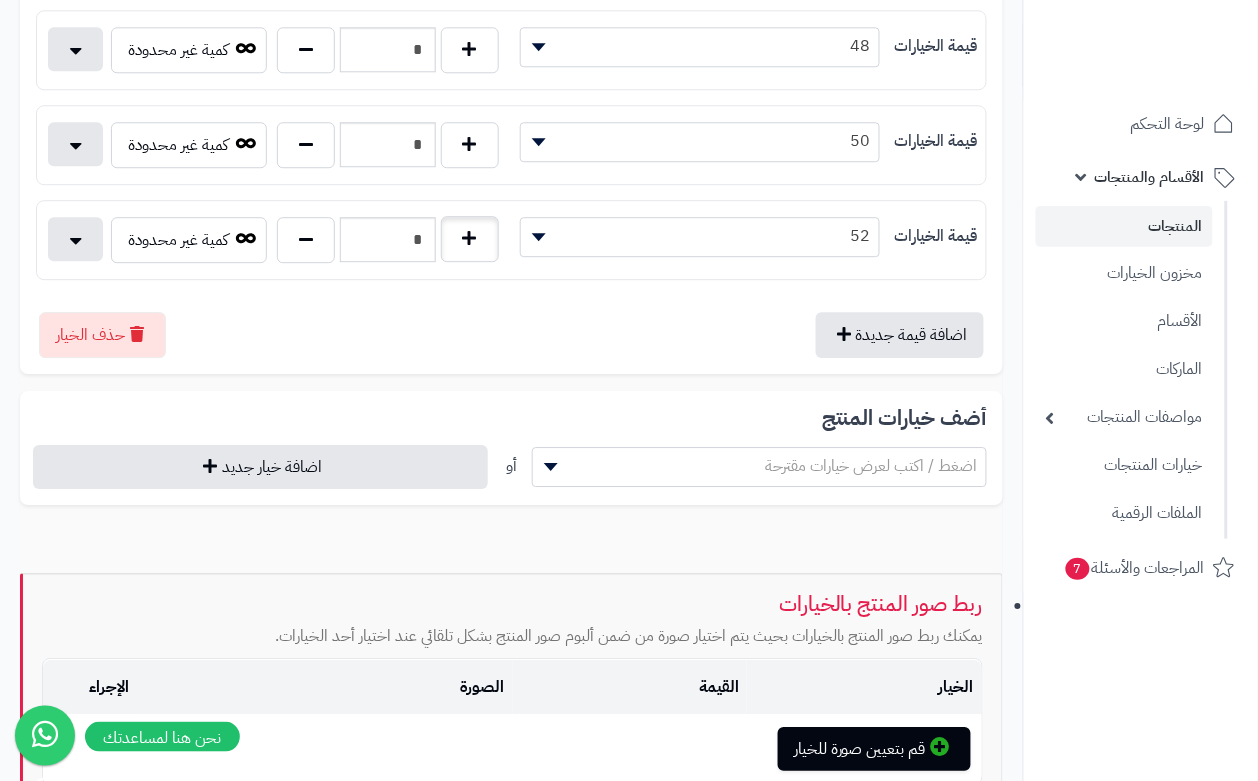 type on "*" 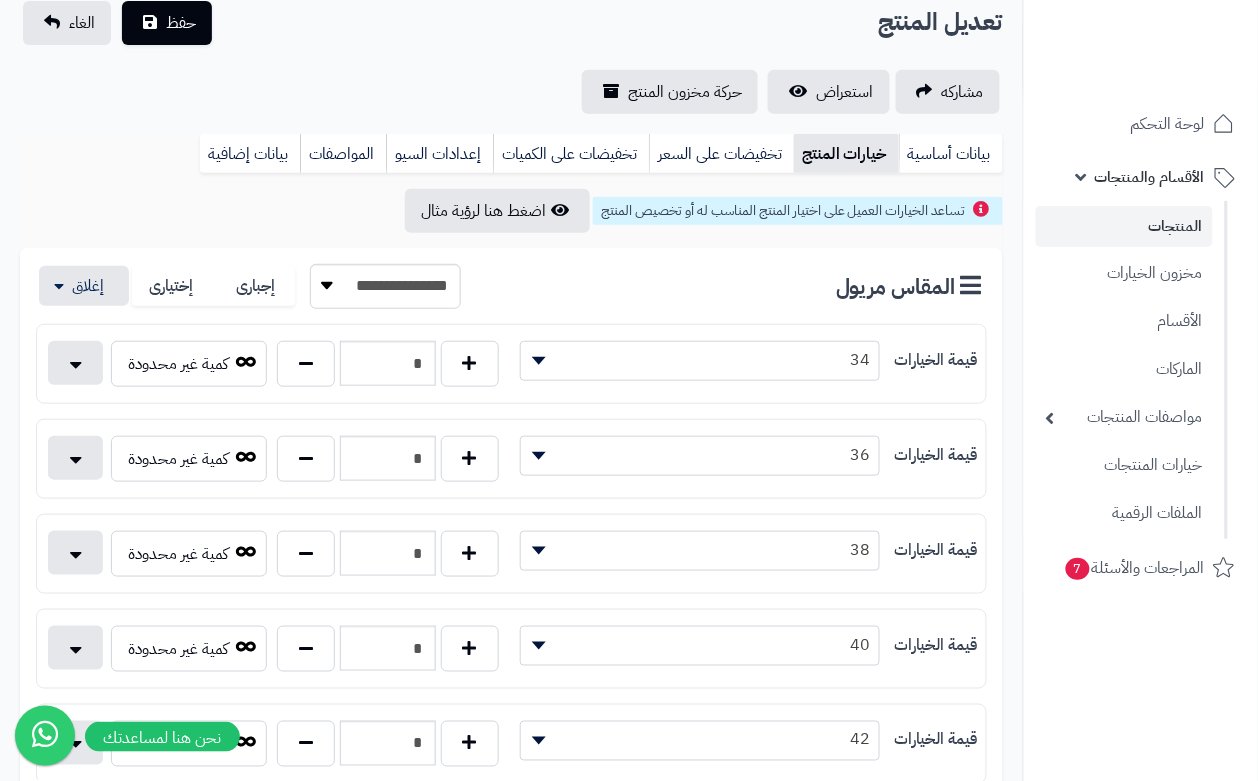 scroll, scrollTop: 0, scrollLeft: 0, axis: both 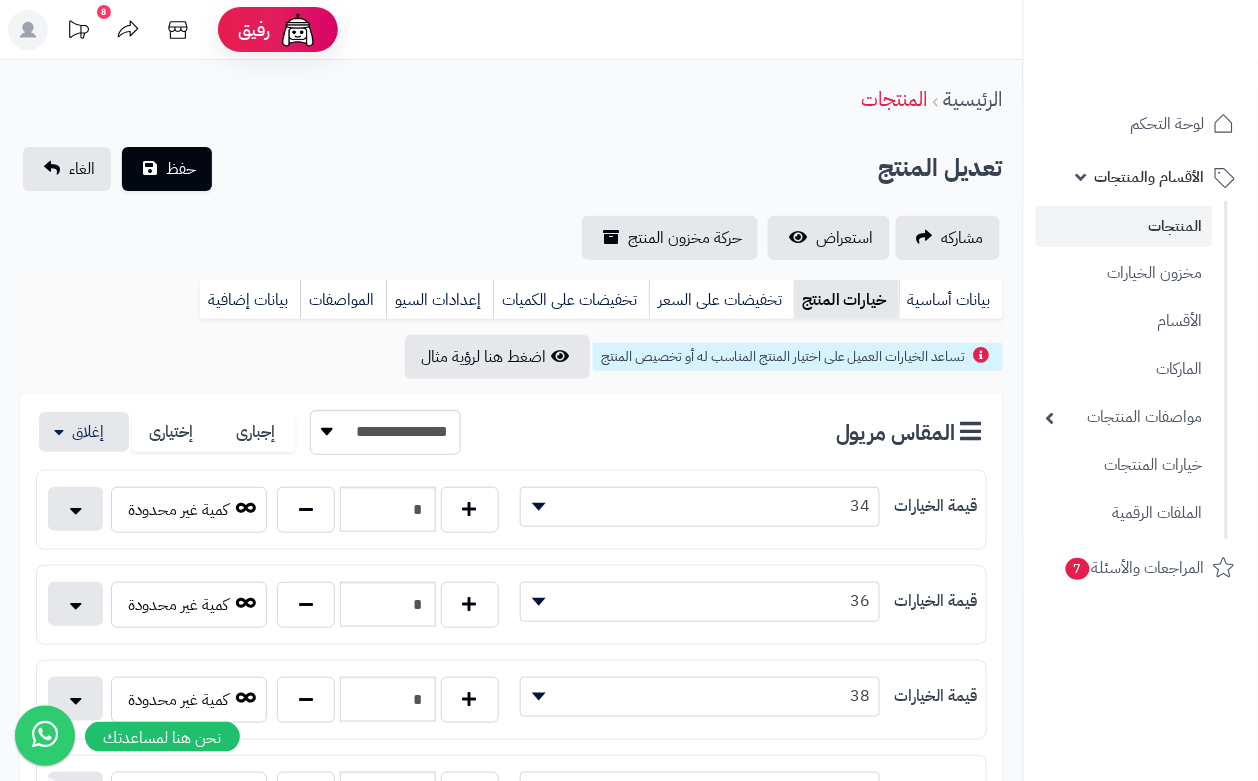 click on "**********" at bounding box center [511, 1033] 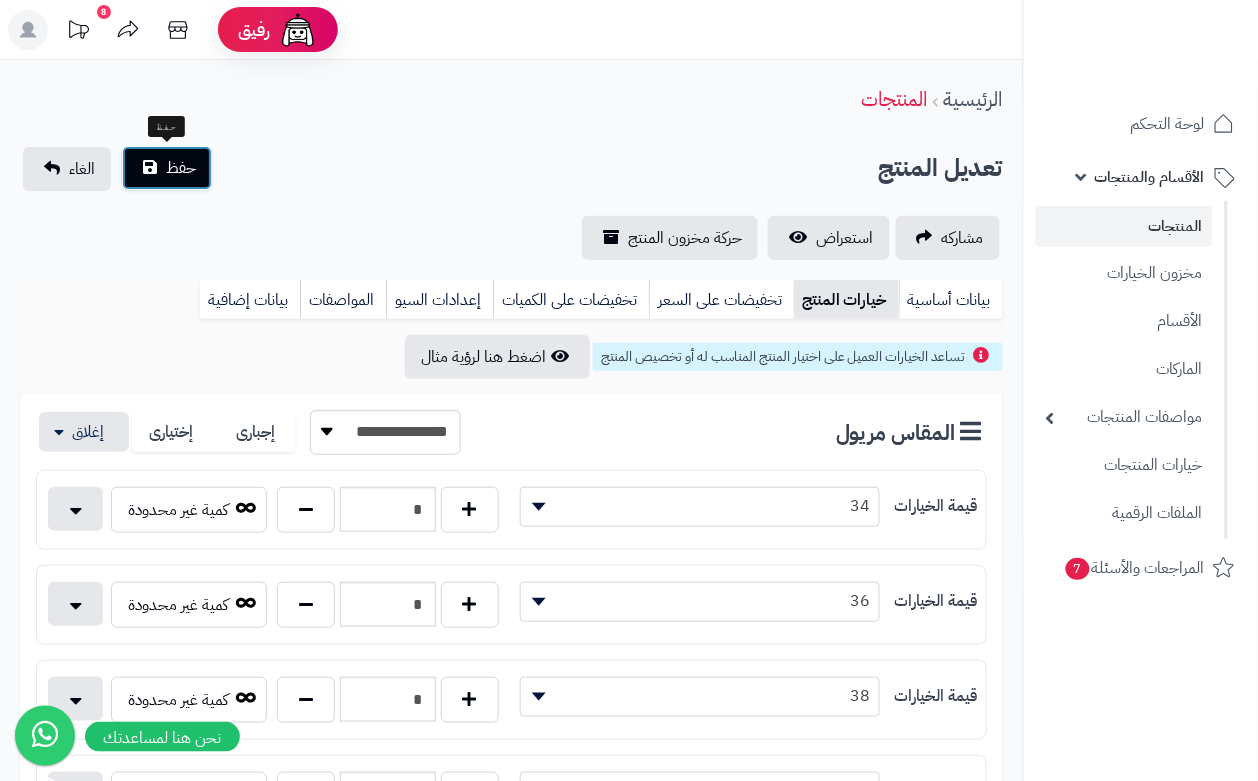 click on "حفظ" at bounding box center (181, 168) 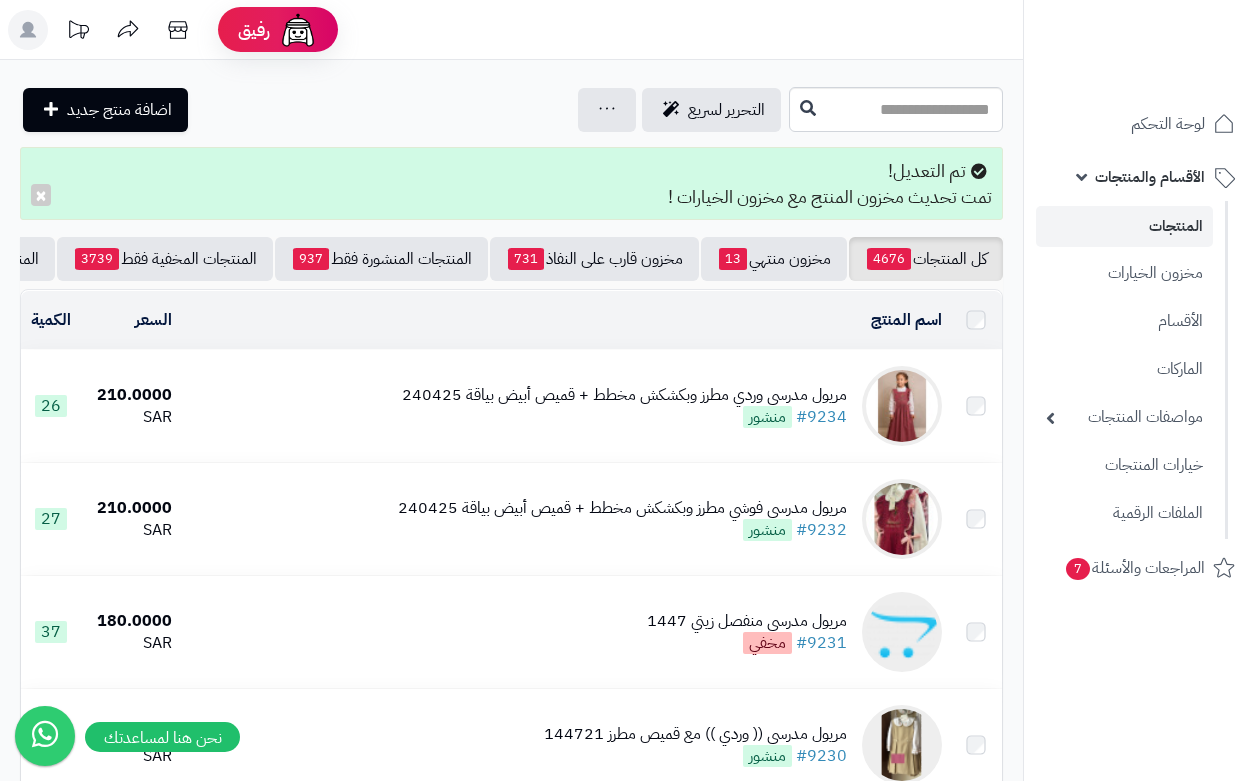 scroll, scrollTop: 0, scrollLeft: 0, axis: both 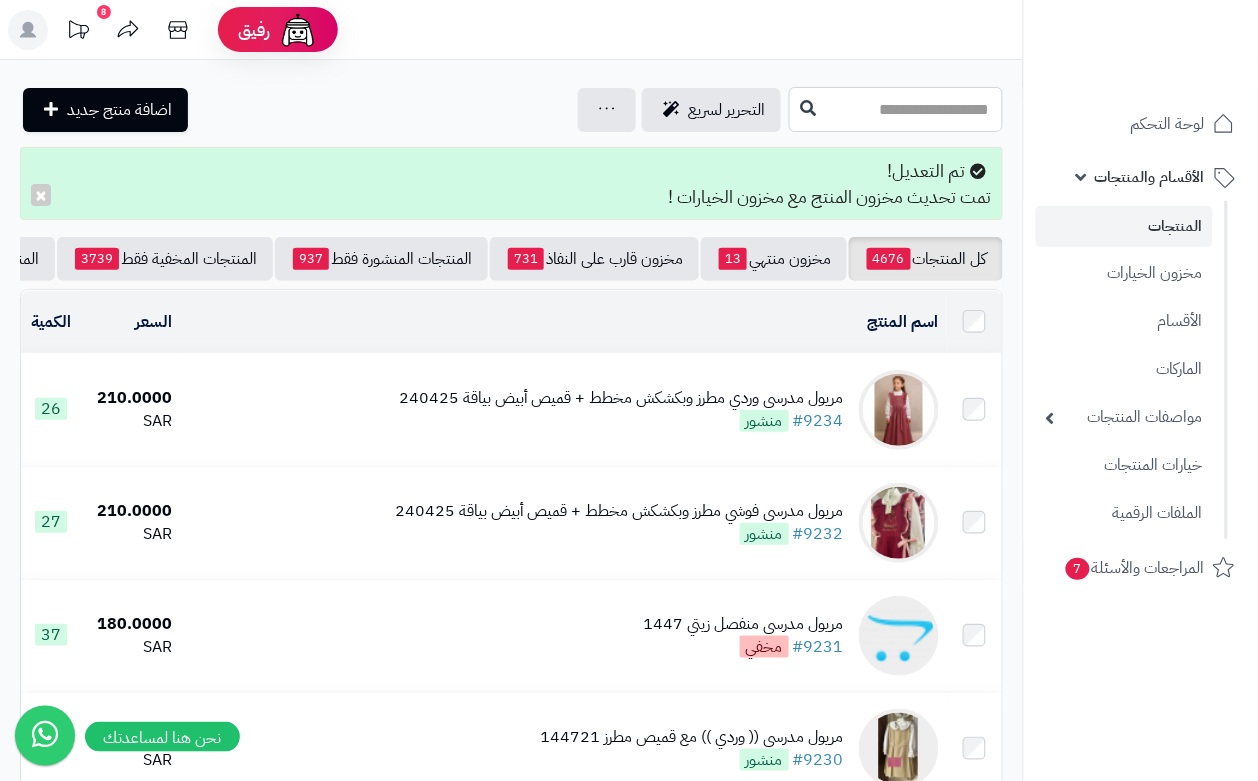 drag, startPoint x: 743, startPoint y: 121, endPoint x: 730, endPoint y: 132, distance: 17.029387 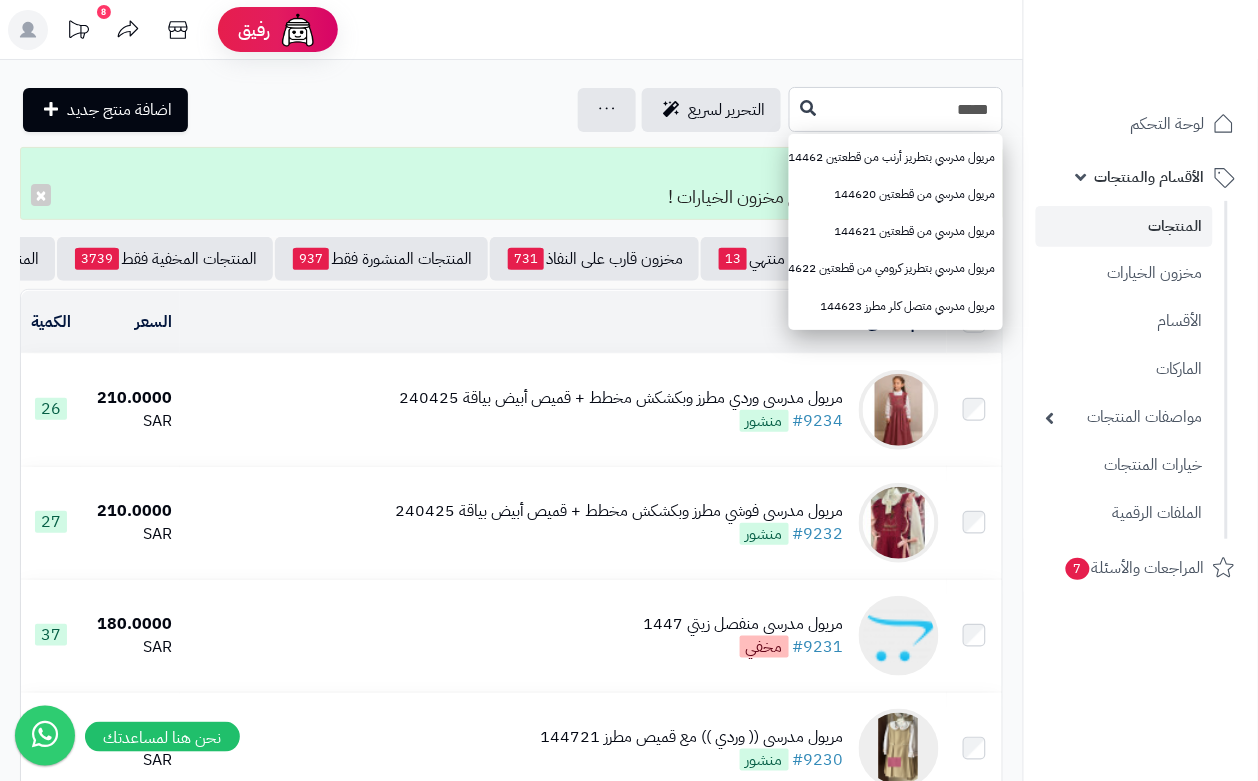 click on "*****" at bounding box center (896, 109) 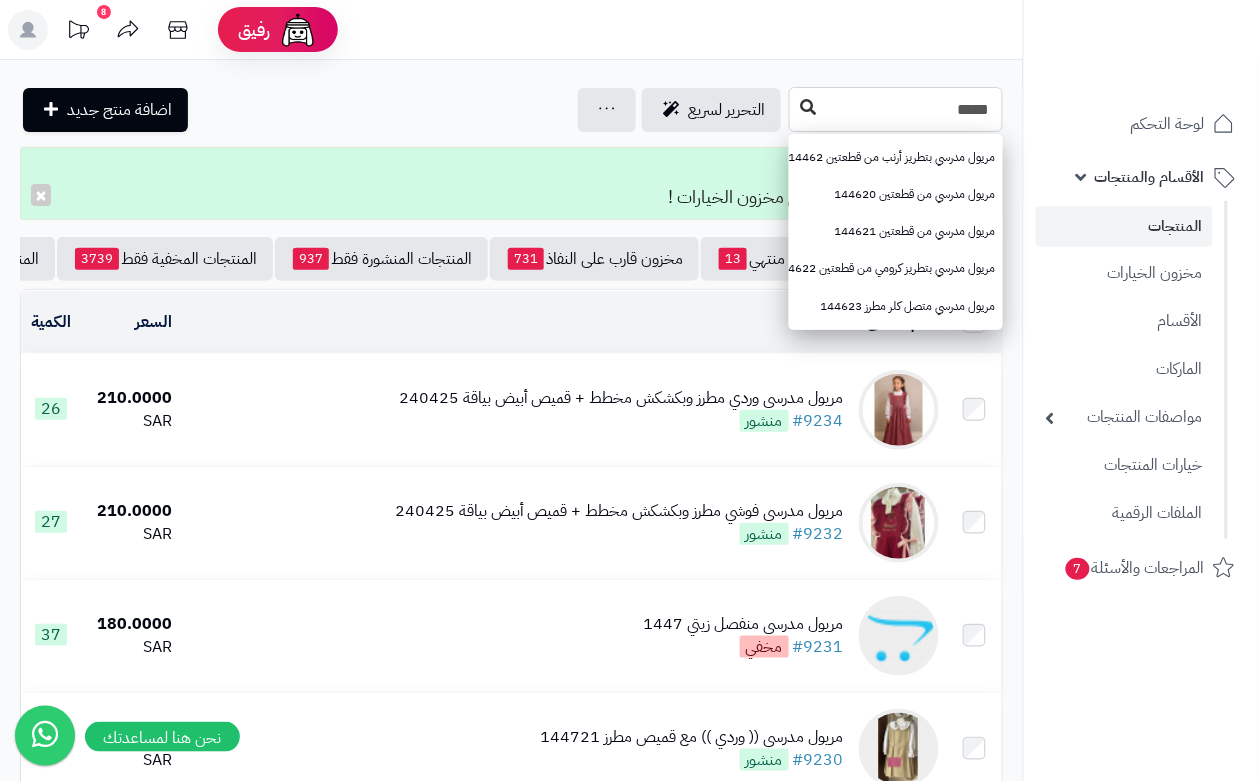 type on "*****" 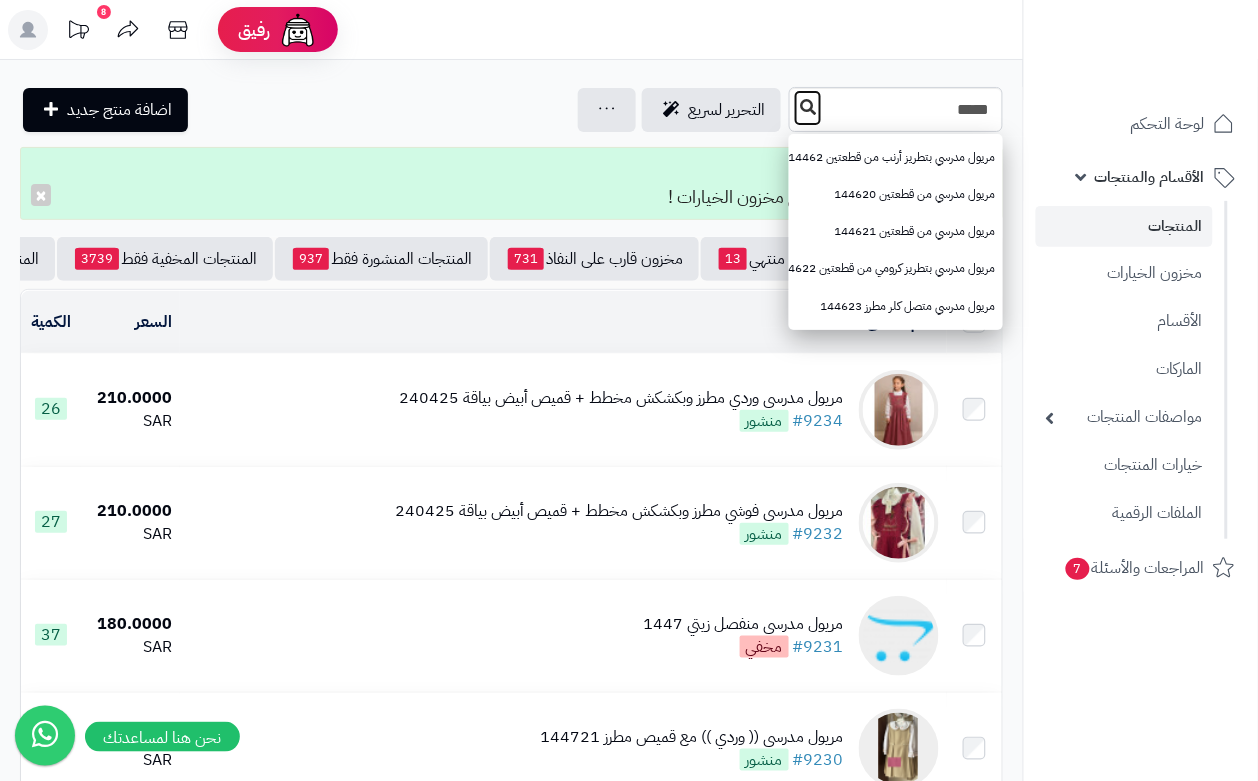 click at bounding box center (808, 108) 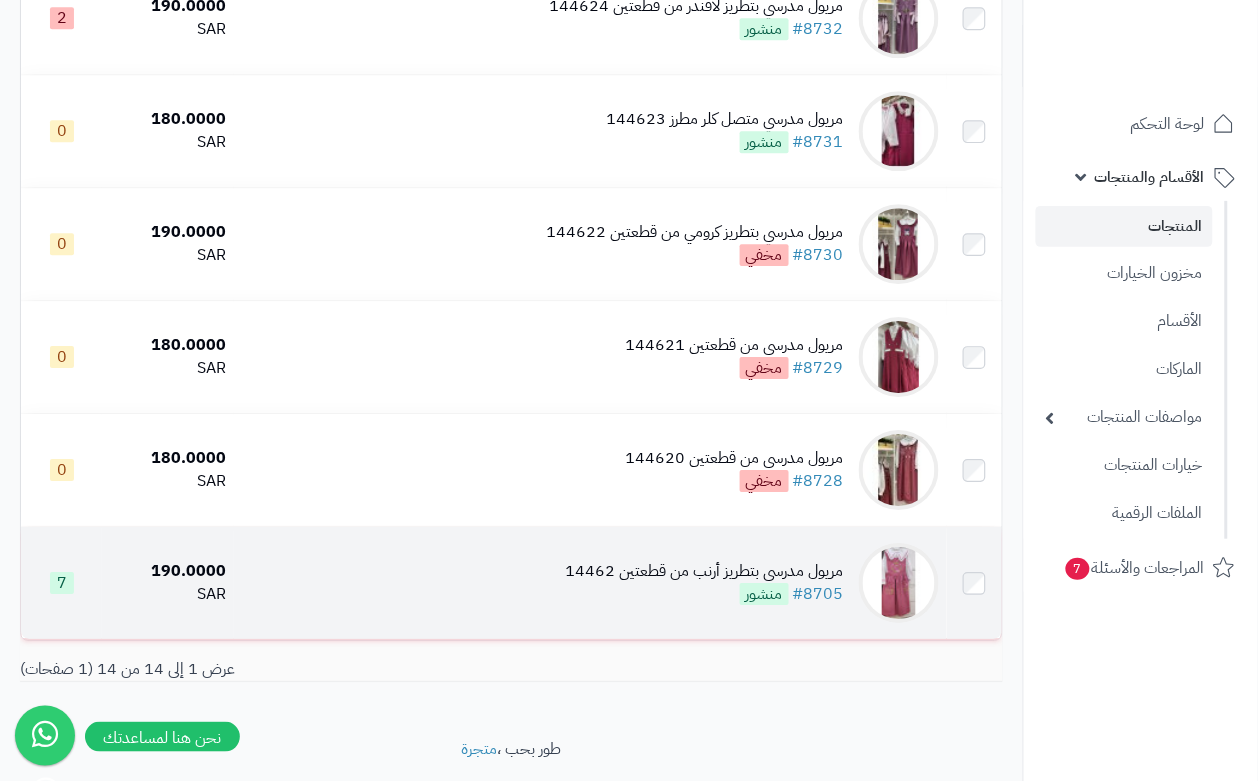 scroll, scrollTop: 1250, scrollLeft: 0, axis: vertical 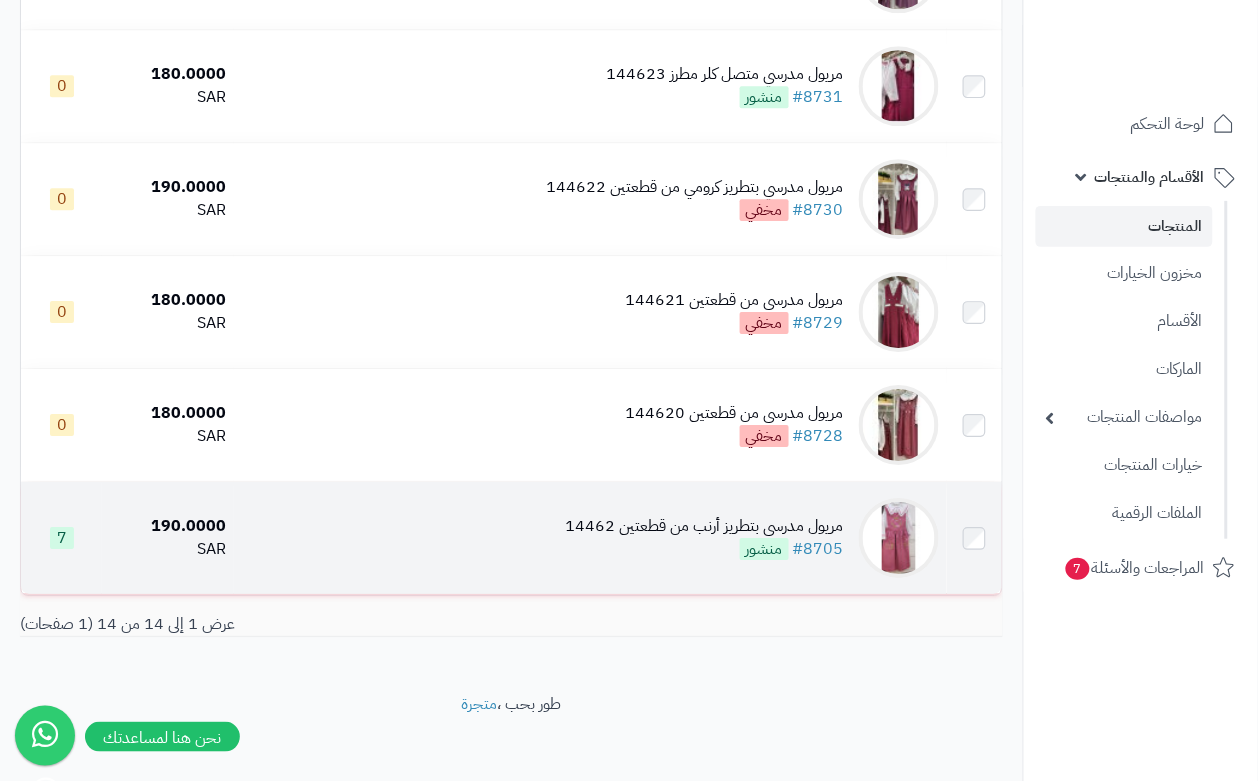 click on "مريول مدرسي بتطريز أرنب من قطعتين 14462
#8705
منشور" at bounding box center (705, 538) 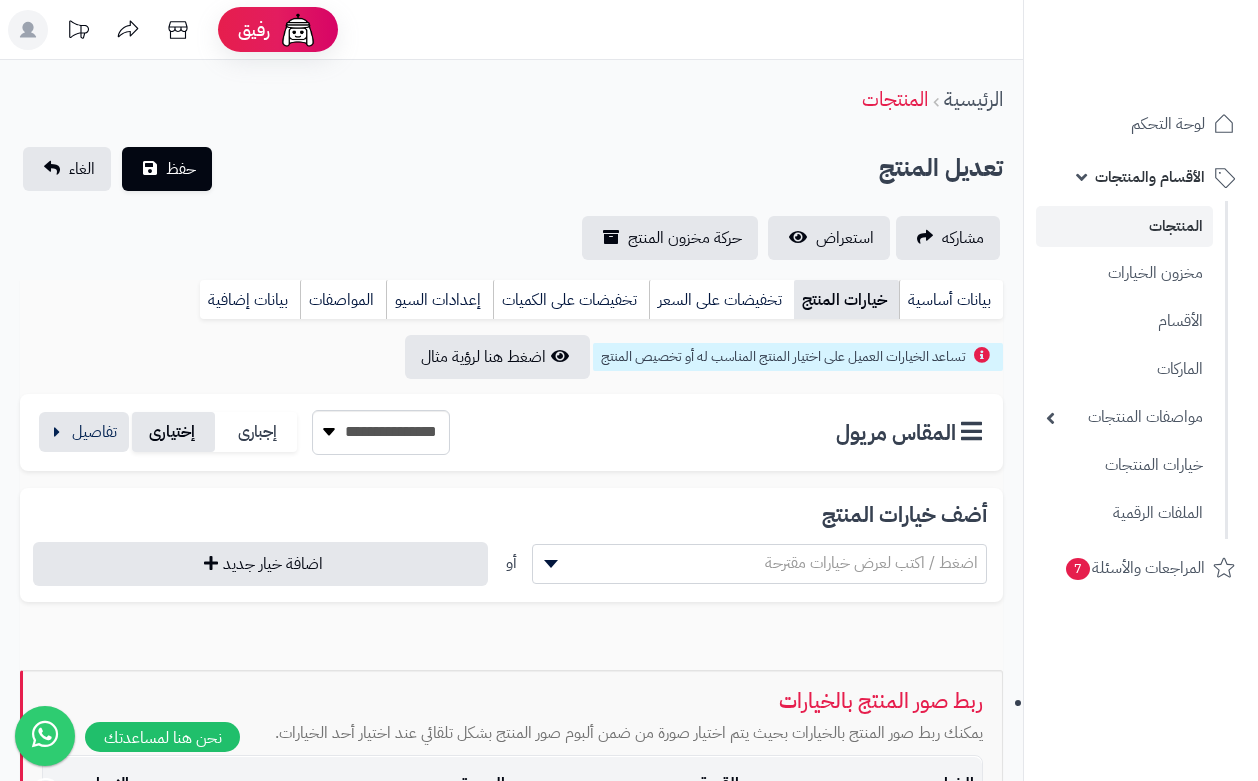 scroll, scrollTop: 0, scrollLeft: 0, axis: both 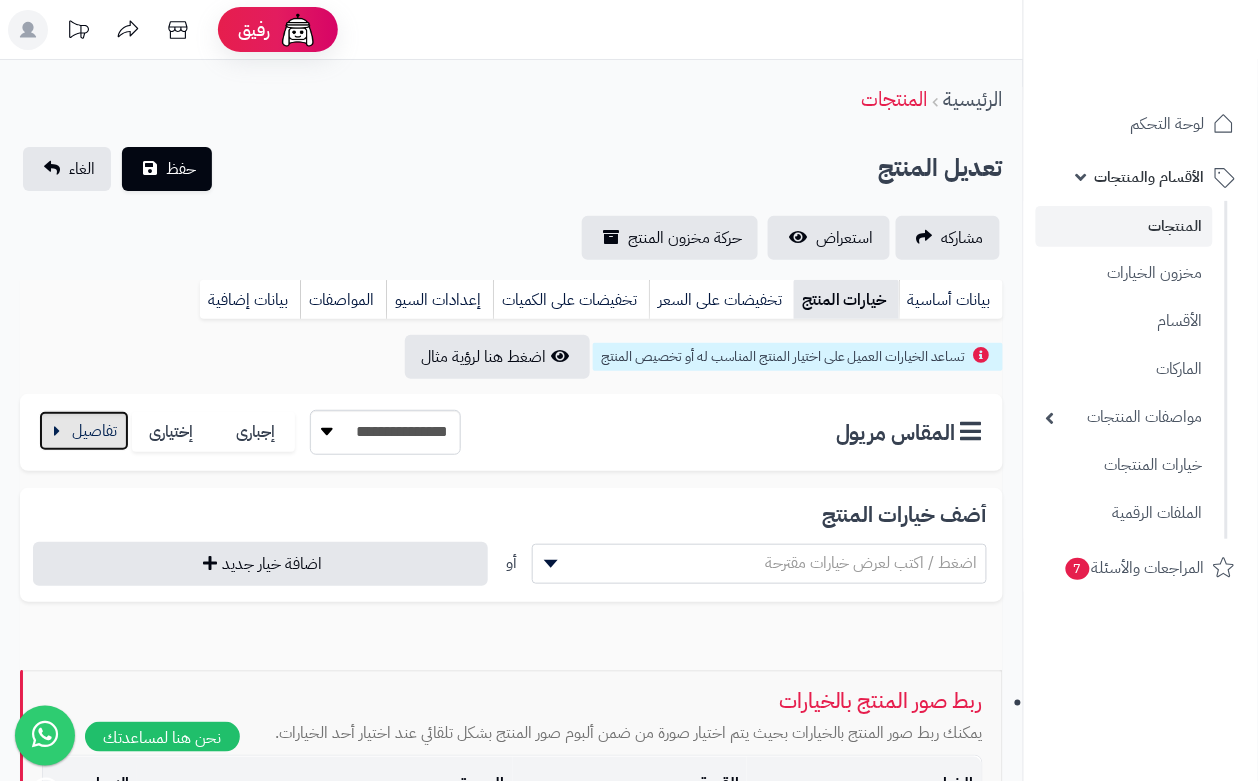click at bounding box center [84, 431] 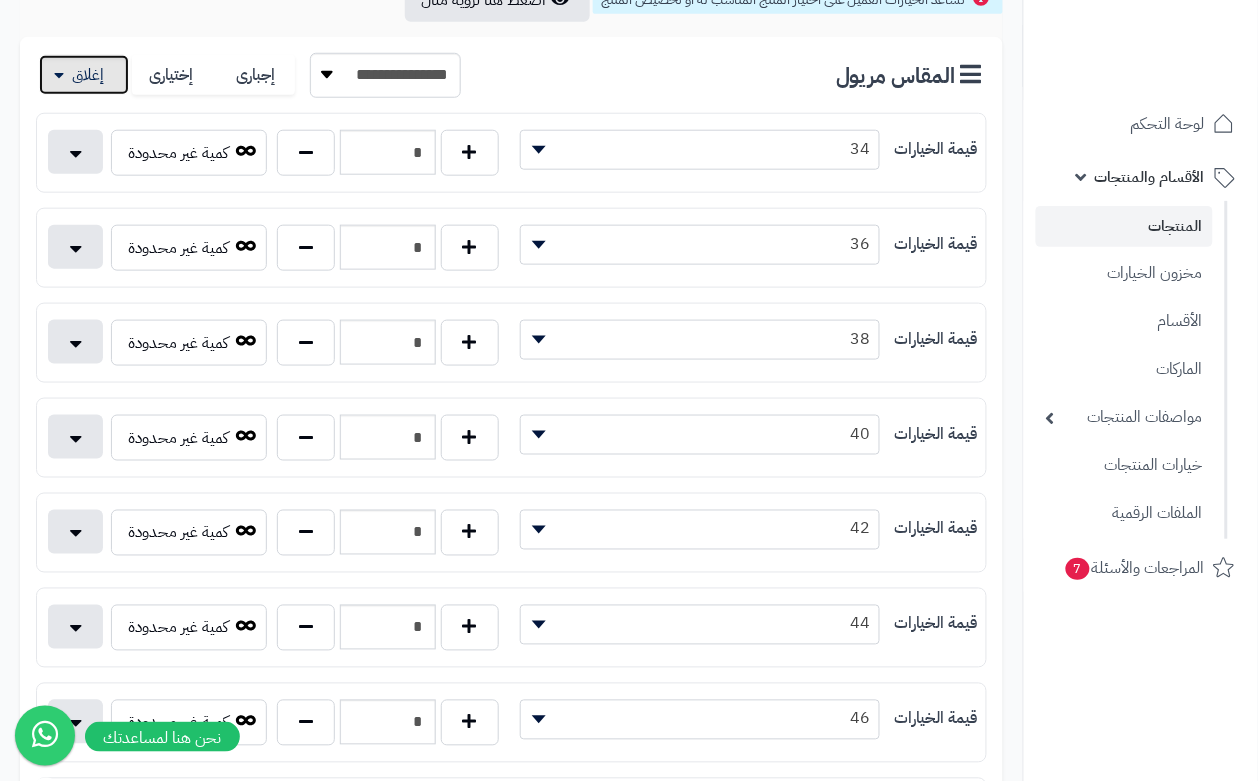scroll, scrollTop: 0, scrollLeft: 0, axis: both 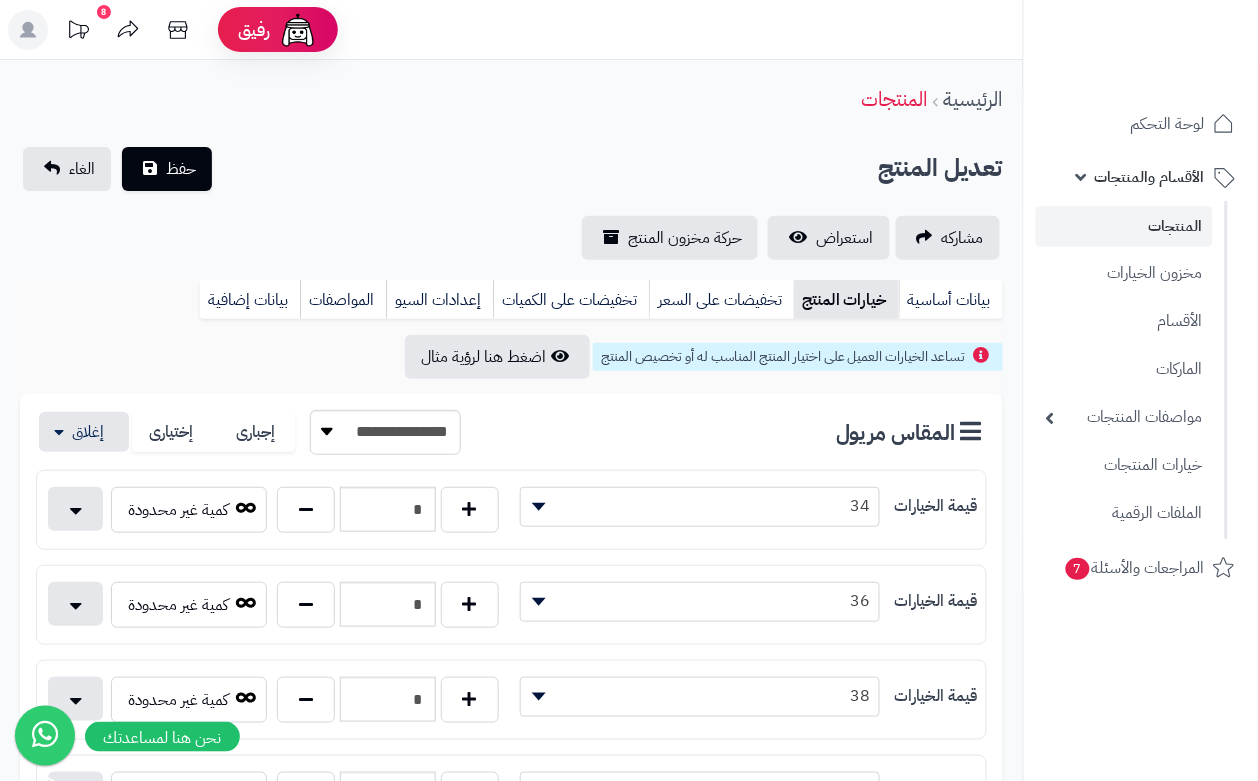 click on "**********" at bounding box center (511, 203) 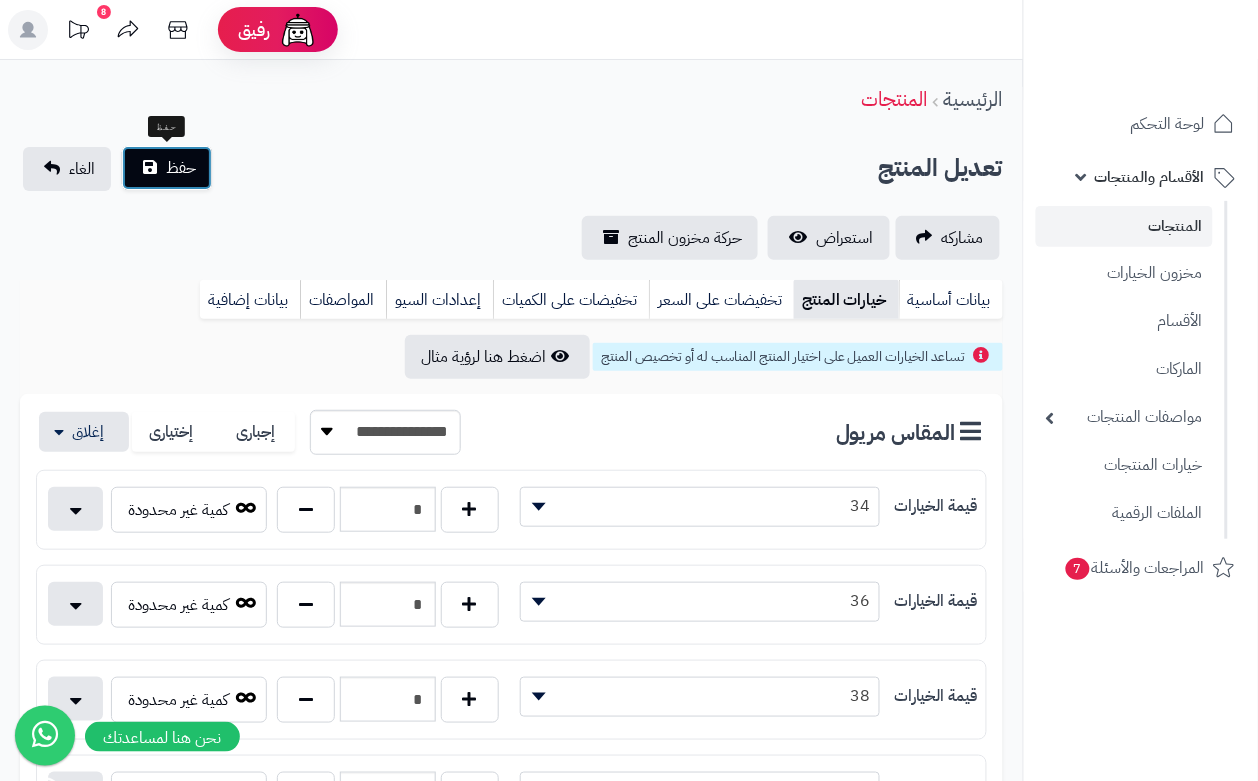 click on "حفظ" at bounding box center [181, 168] 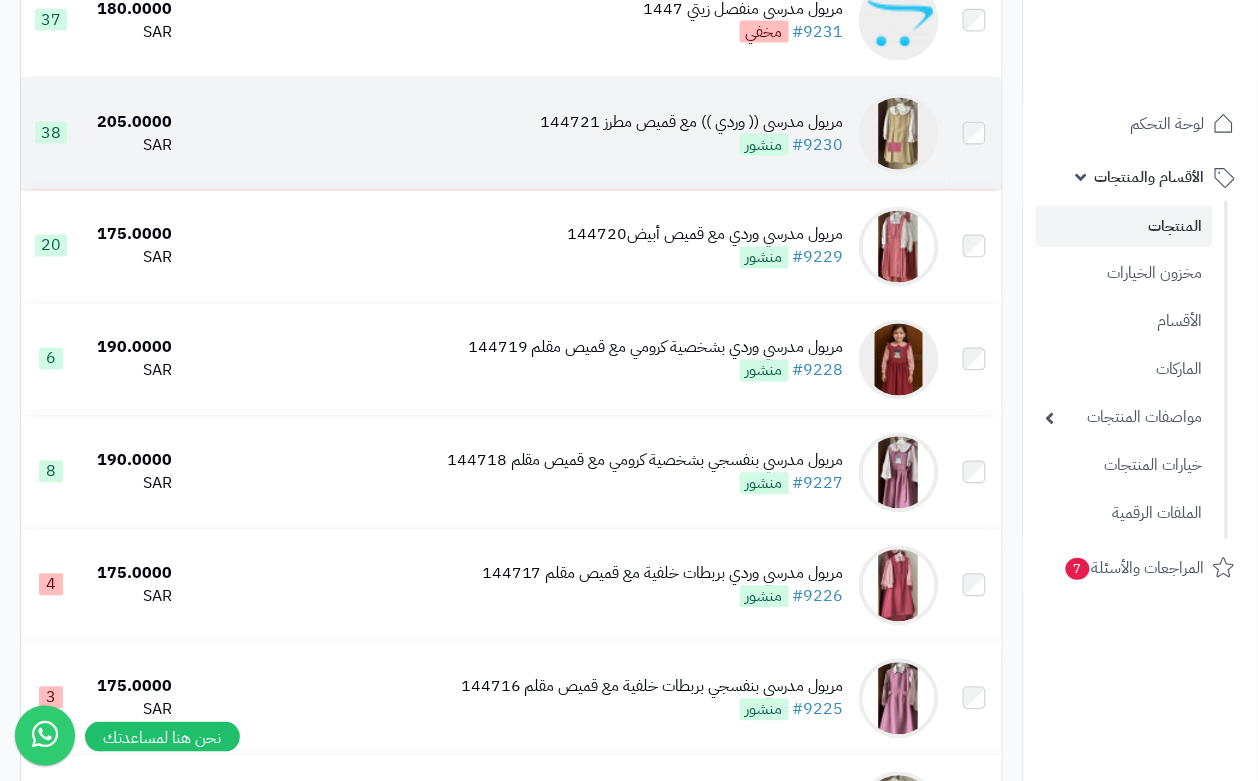 scroll, scrollTop: 625, scrollLeft: 0, axis: vertical 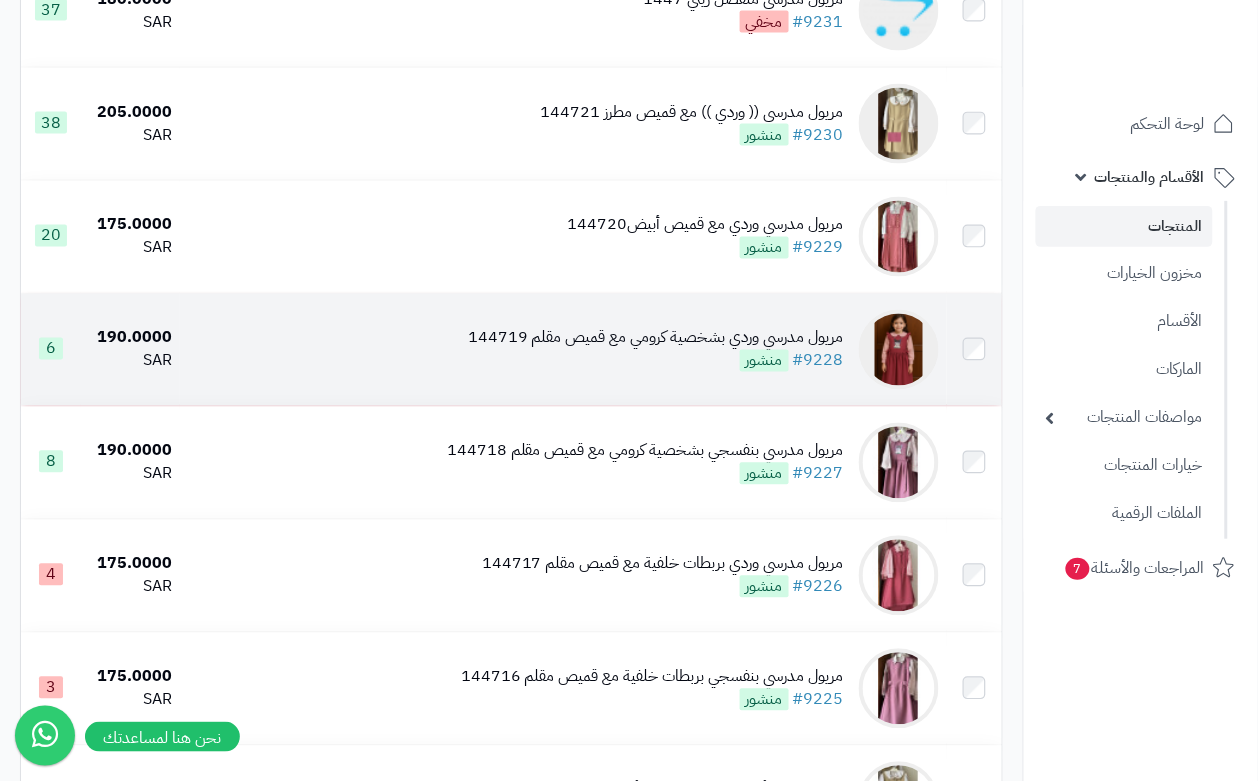 click on "مريول مدرسي وردي بشخصية كرومي مع قميص مقلم 144719
#9228
منشور" at bounding box center [656, 350] 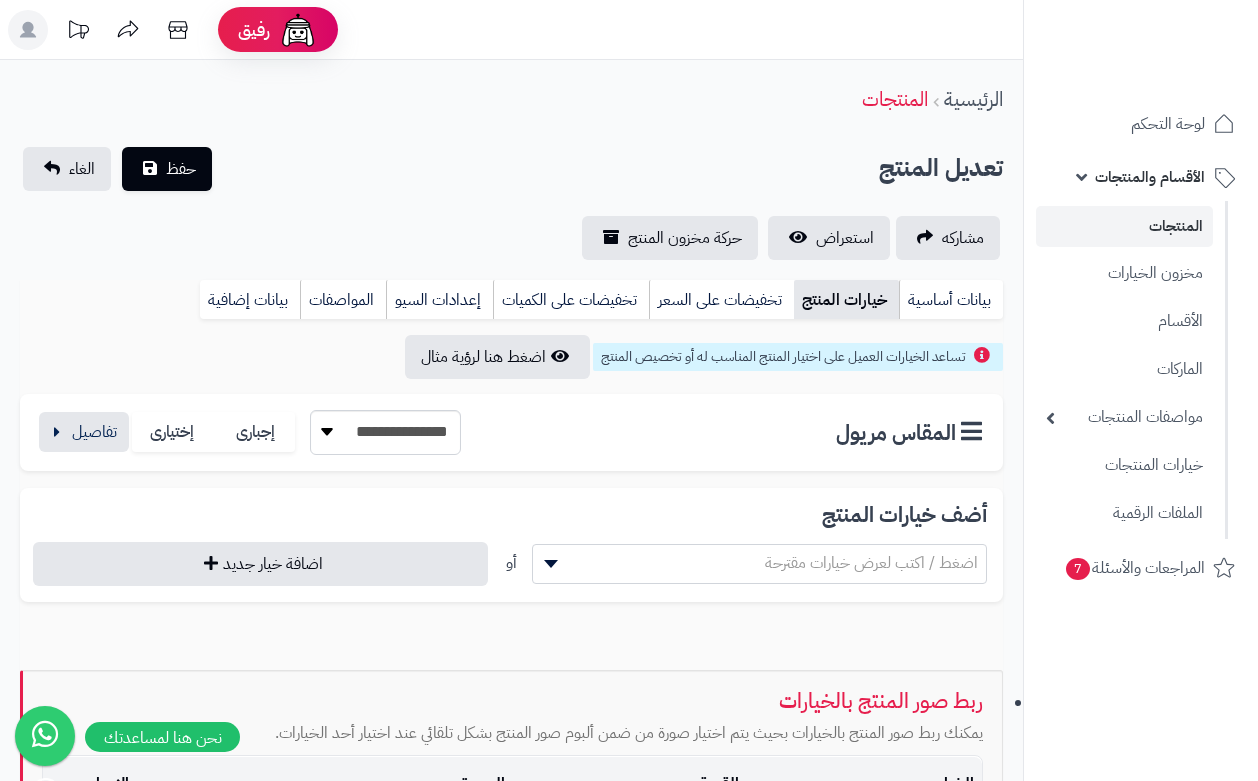 scroll, scrollTop: 0, scrollLeft: 0, axis: both 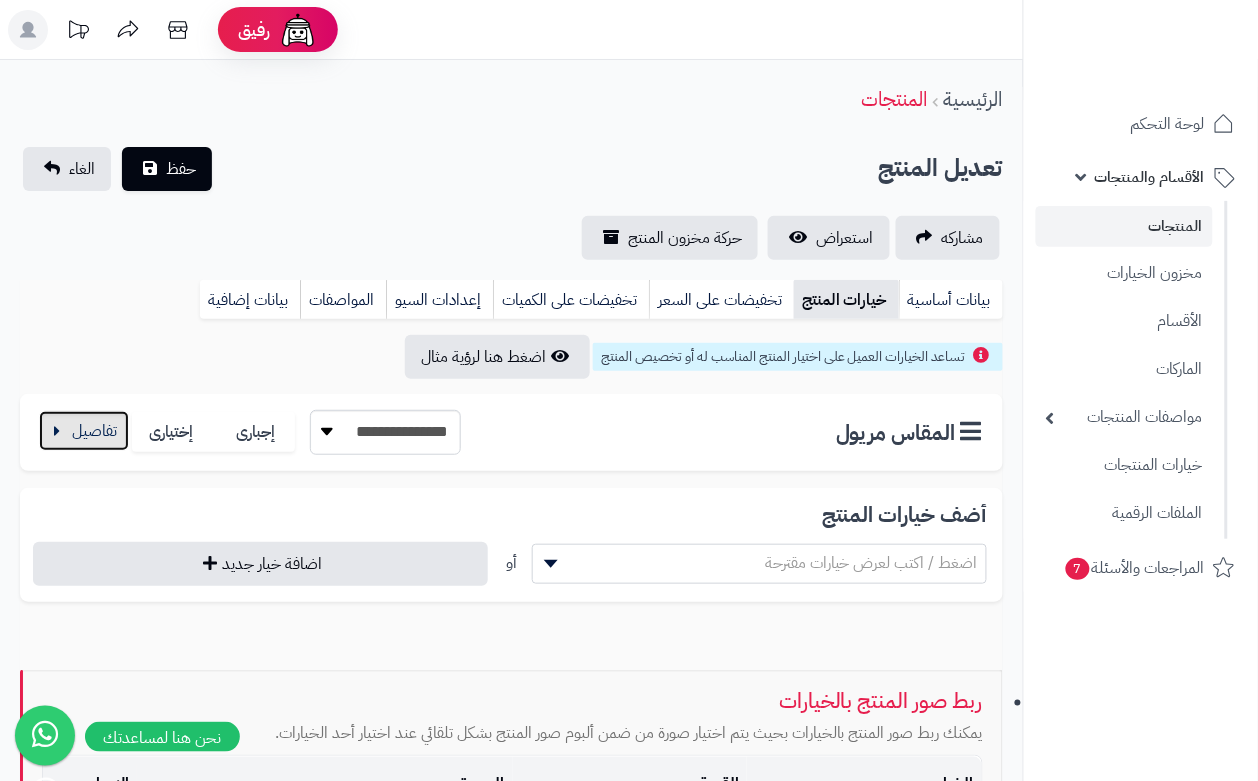click at bounding box center (84, 431) 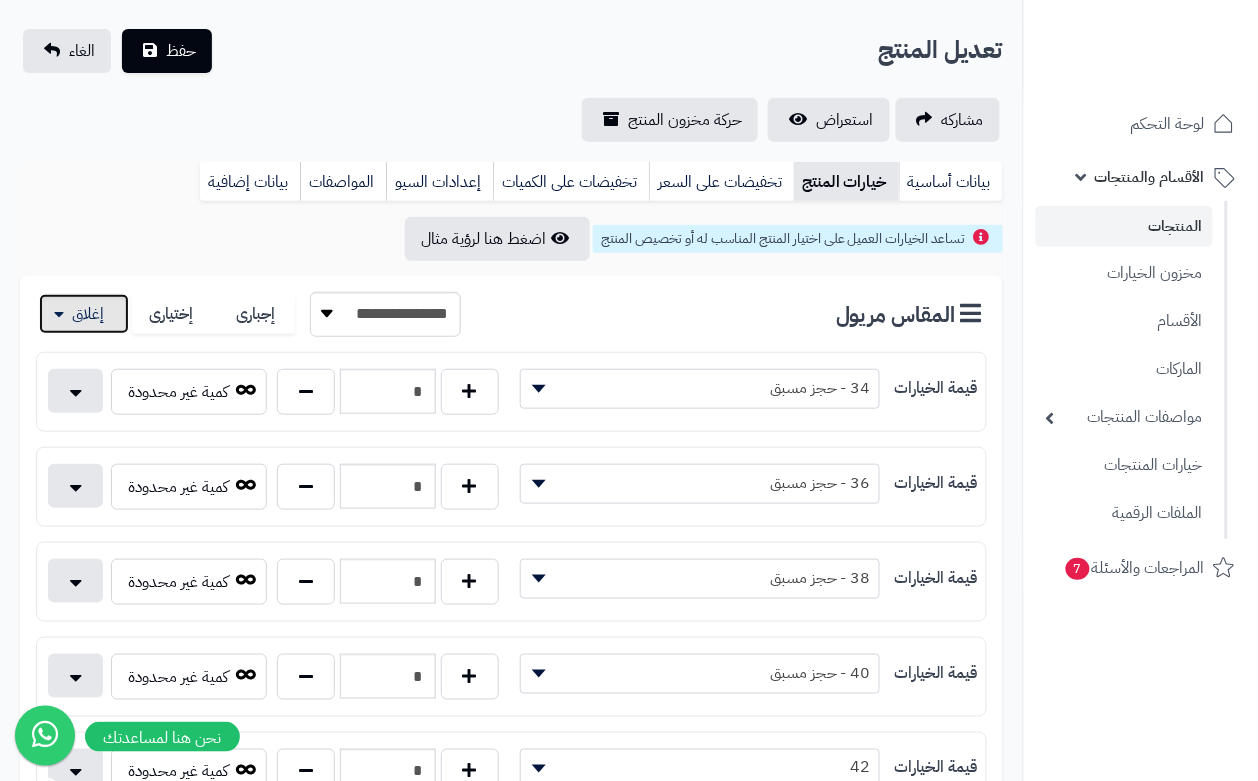 scroll, scrollTop: 0, scrollLeft: 0, axis: both 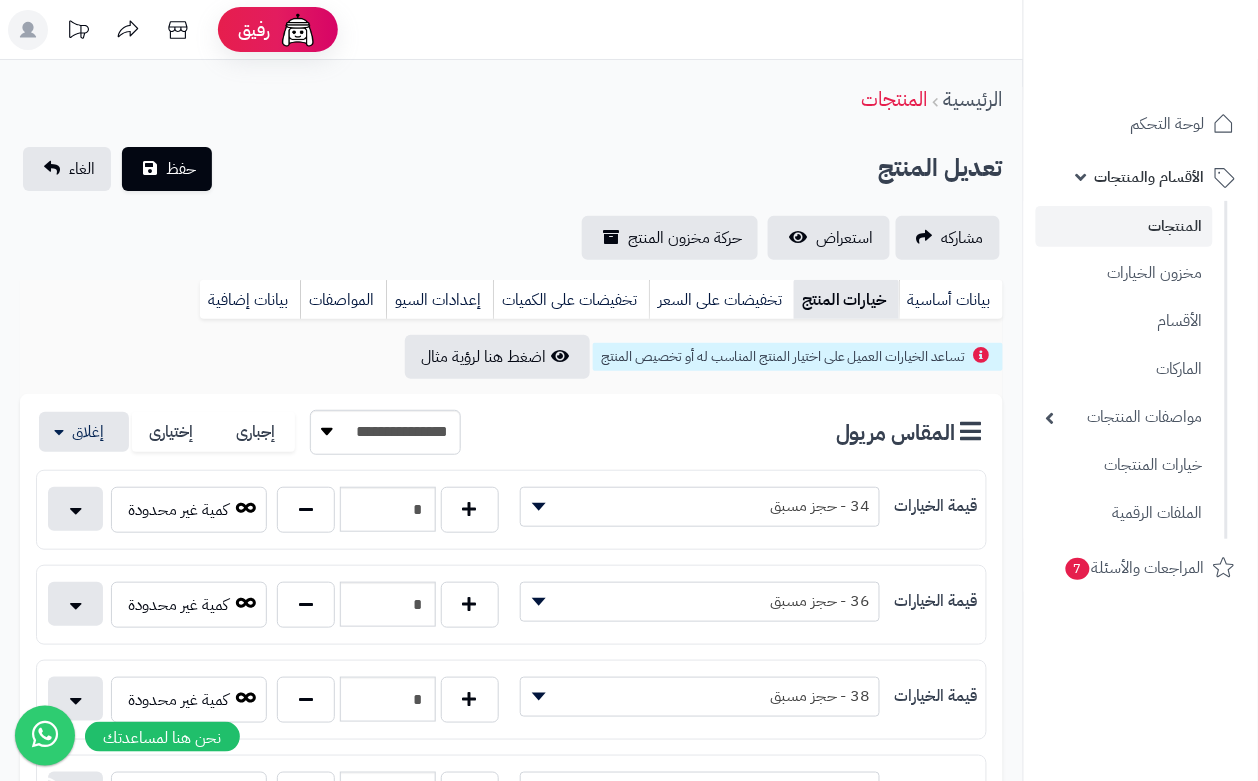 click on "الرئيسية المنتجات" at bounding box center [511, 99] 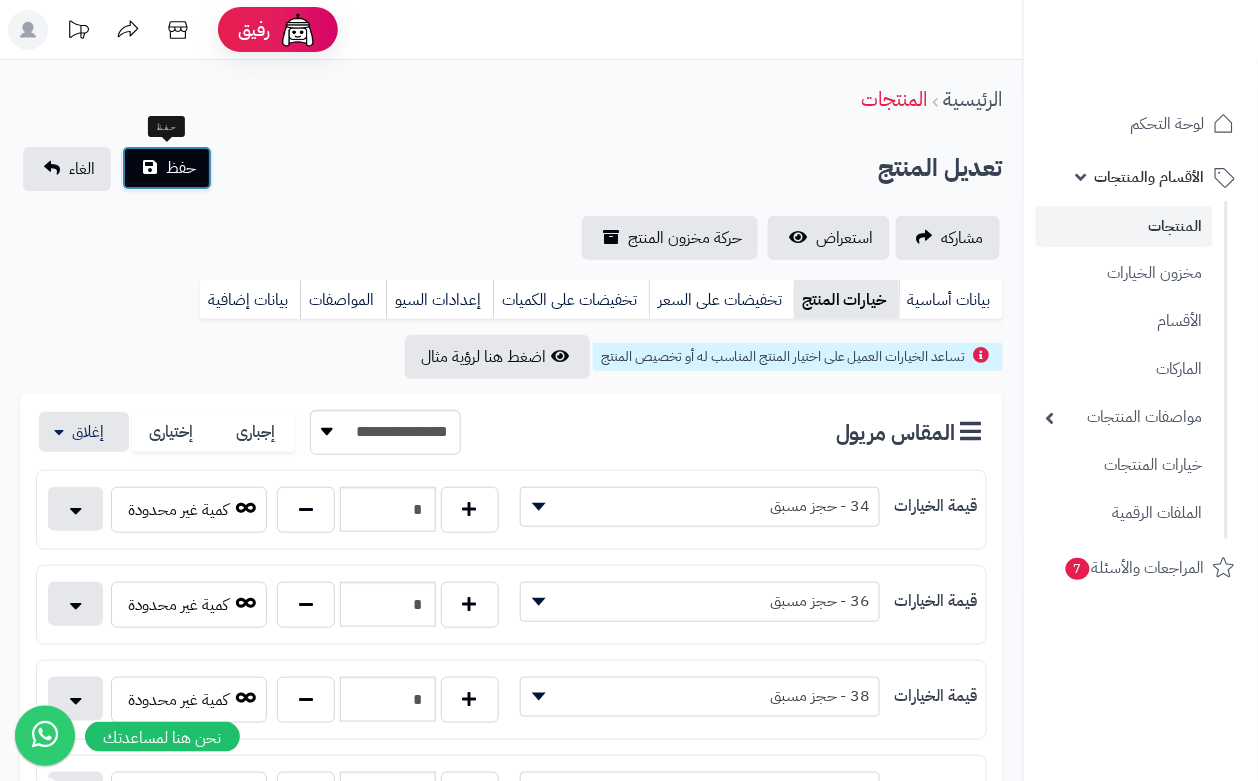 click on "حفظ" at bounding box center [167, 168] 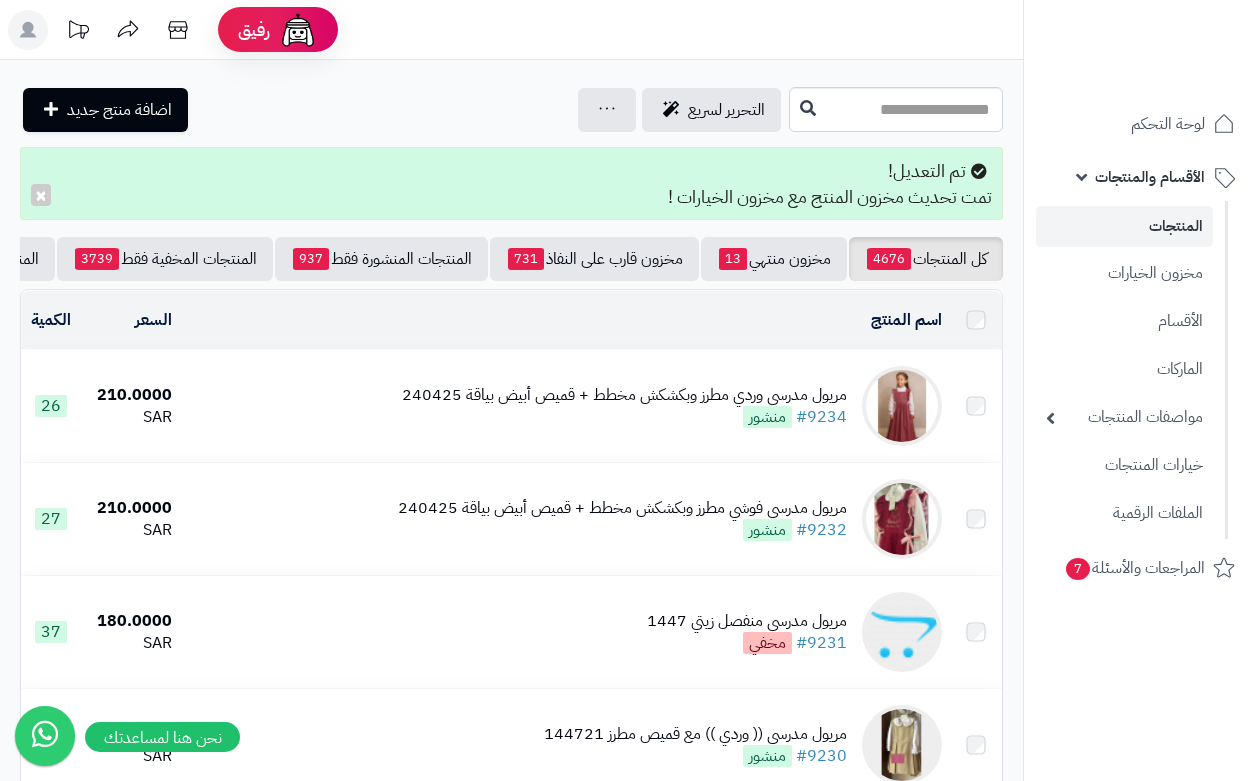 scroll, scrollTop: 0, scrollLeft: 0, axis: both 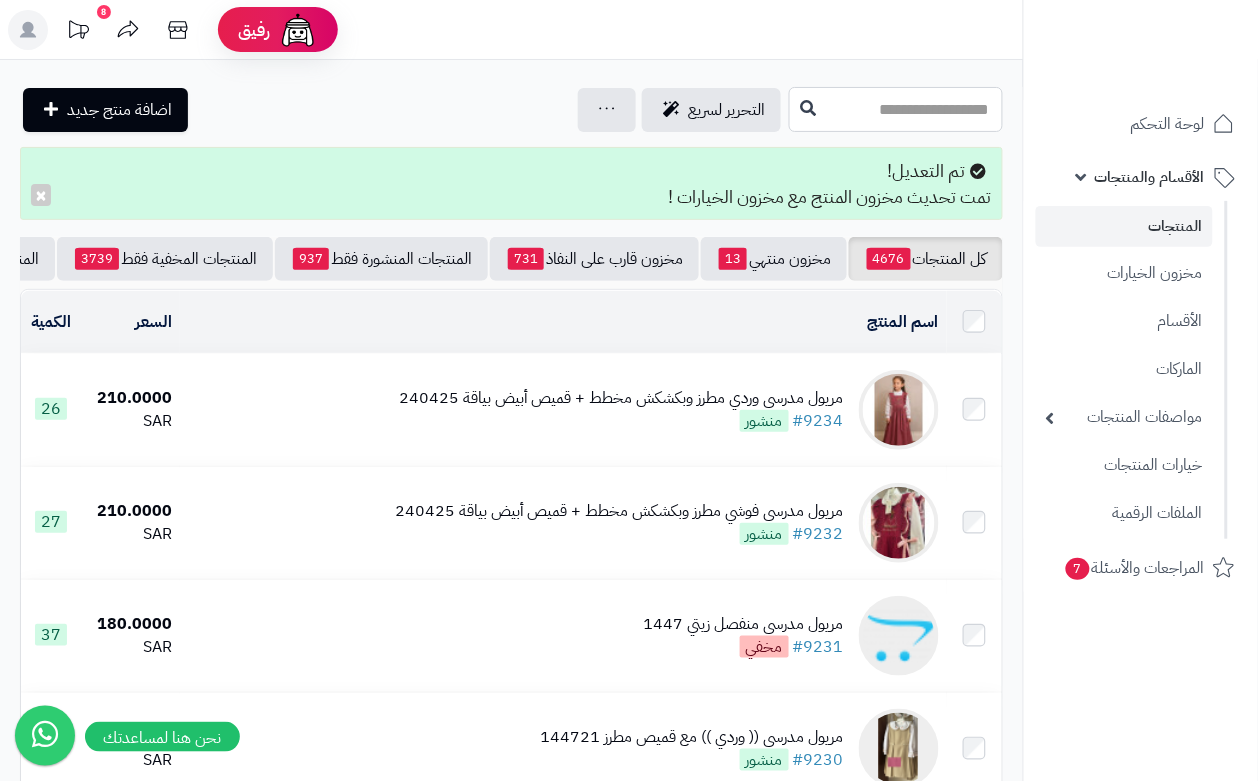 click at bounding box center [896, 109] 